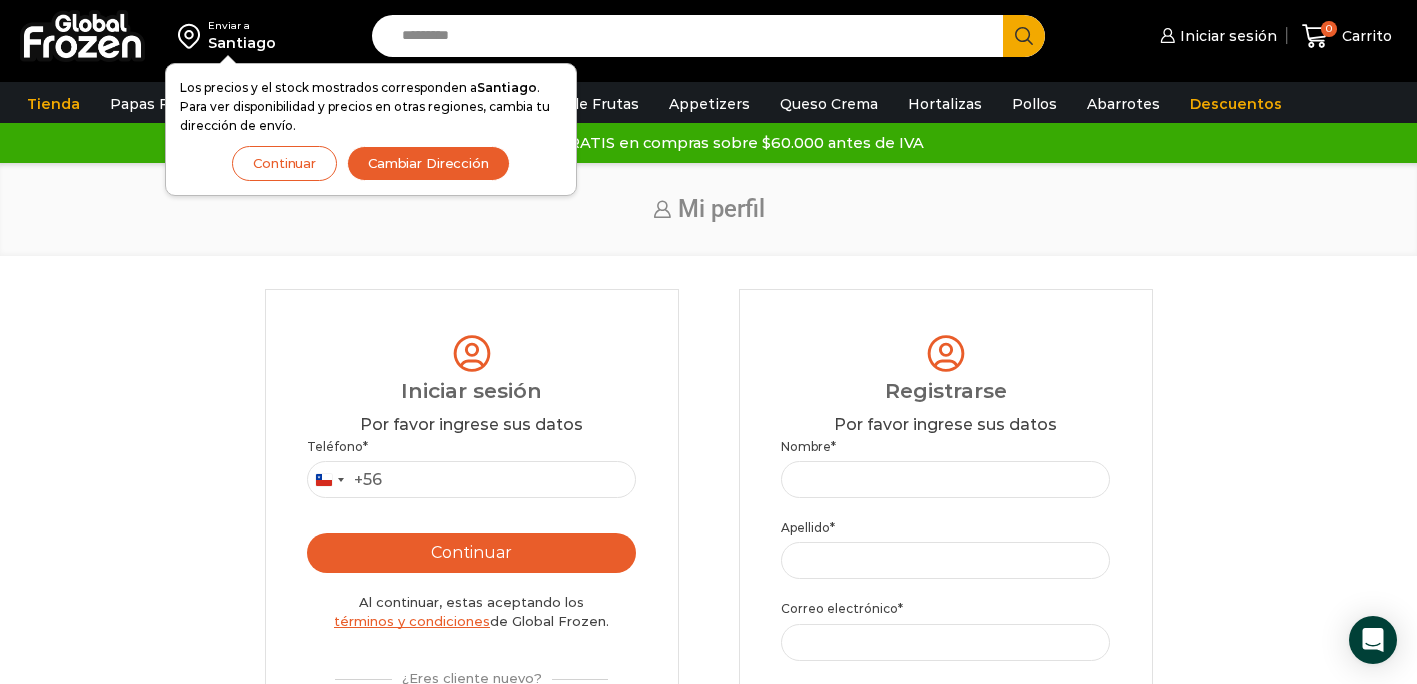 scroll, scrollTop: 0, scrollLeft: 0, axis: both 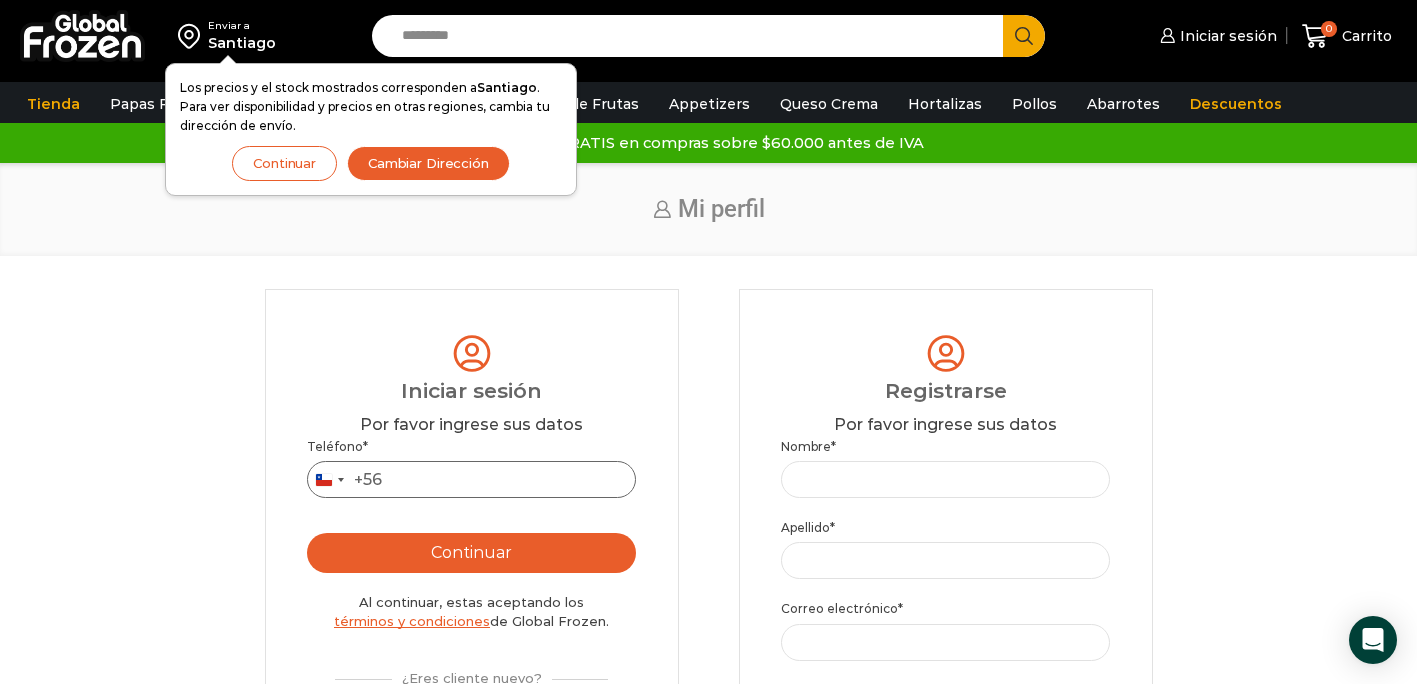 click on "Teléfono
*" at bounding box center [472, 479] 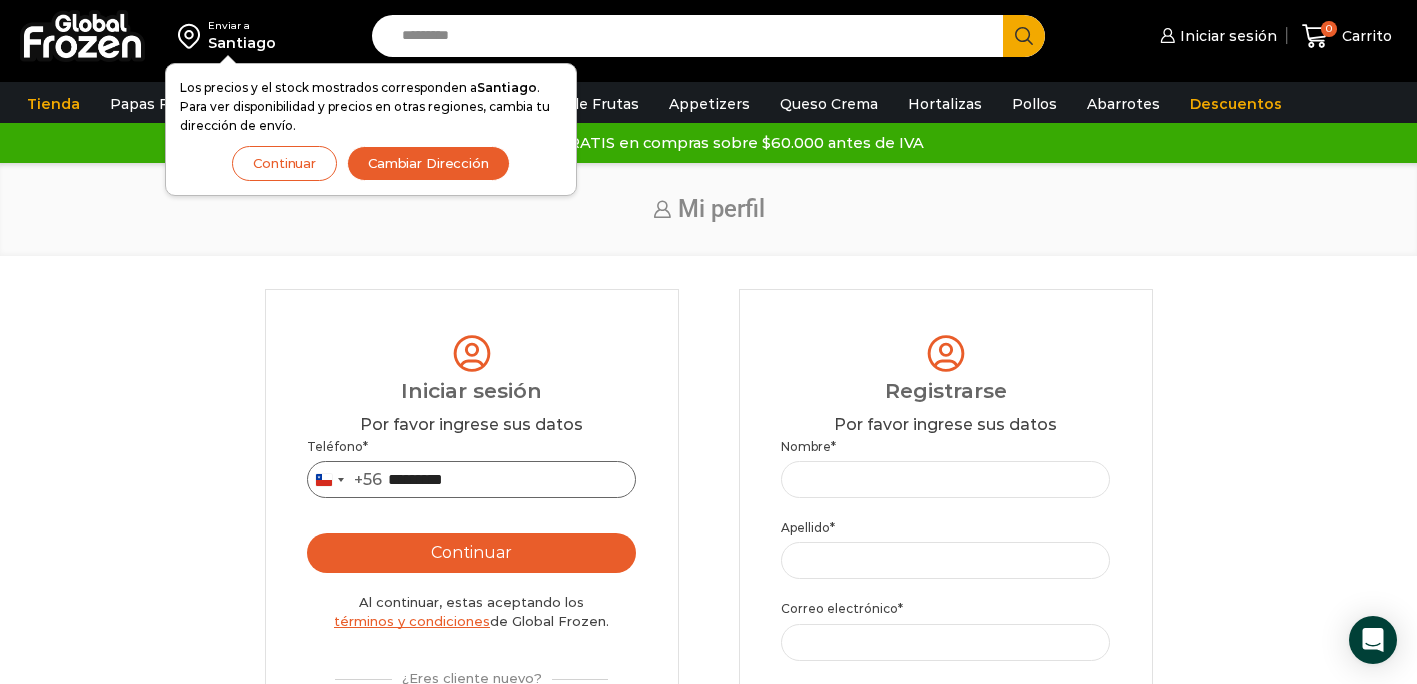 type on "*********" 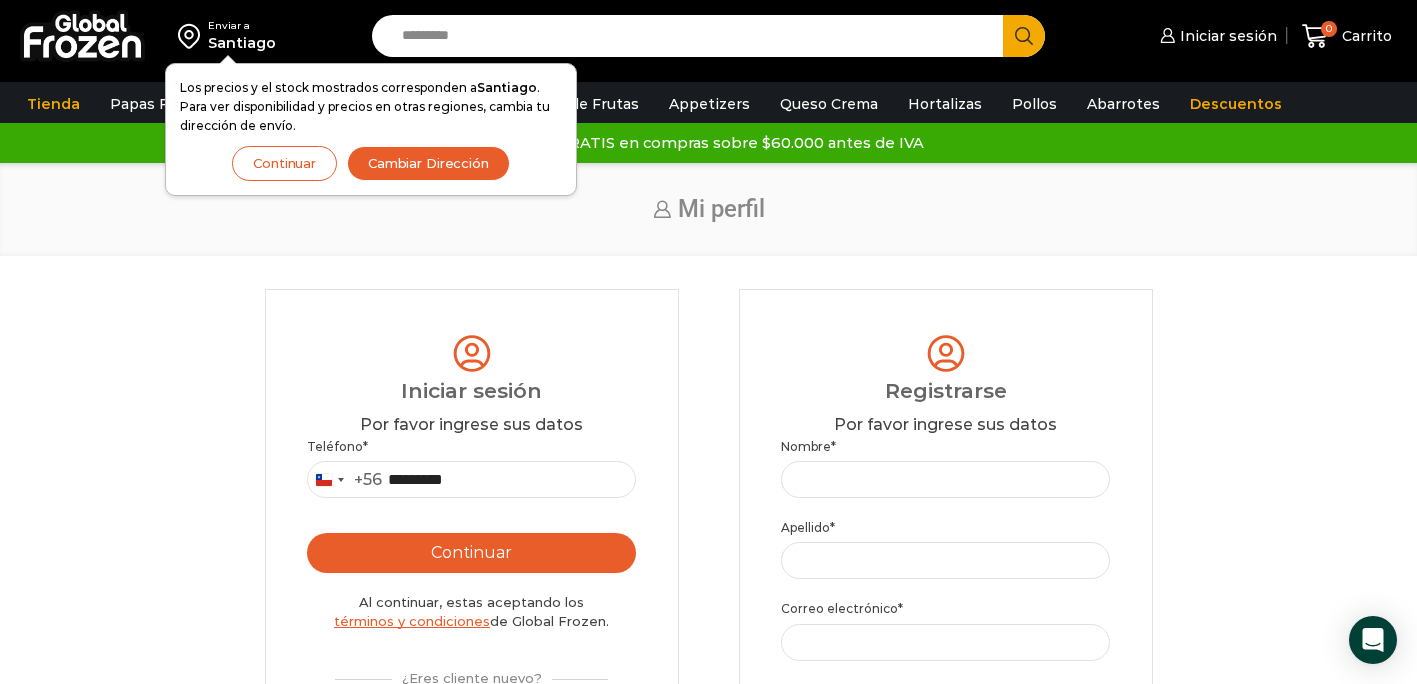 click on "Continuar" at bounding box center (472, 553) 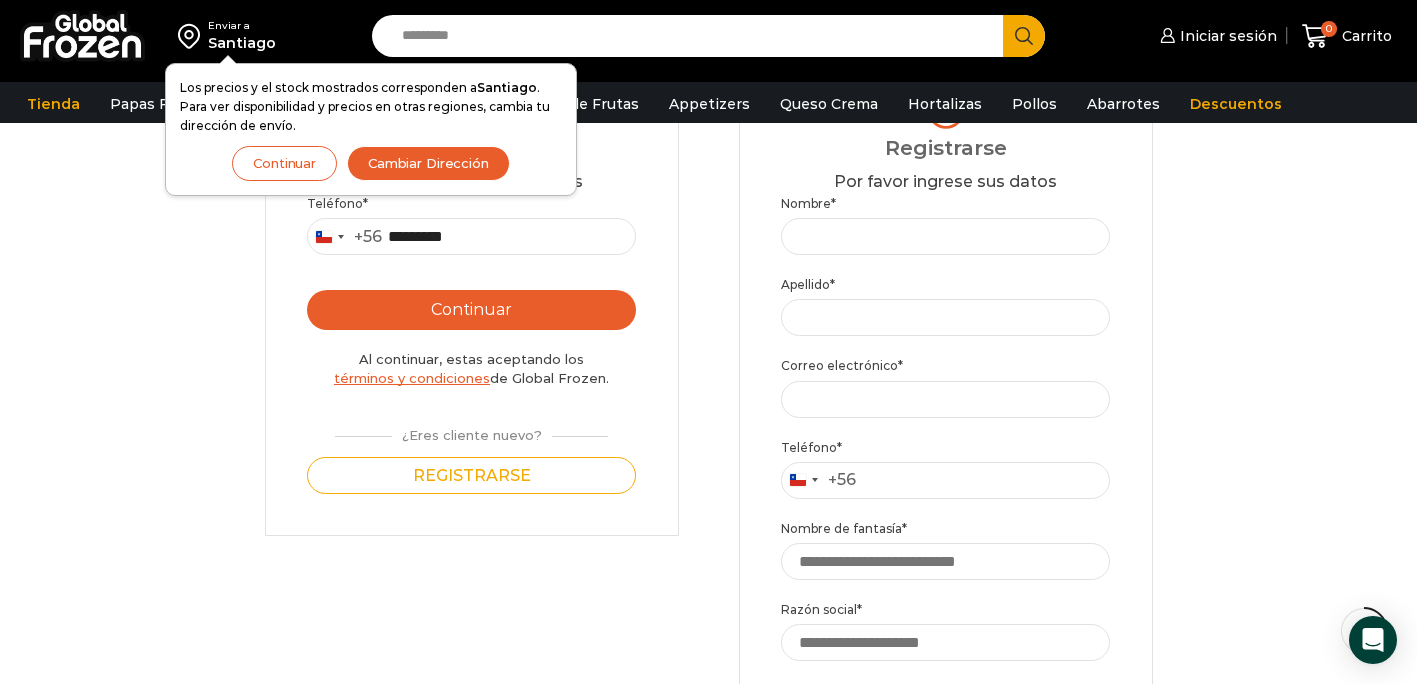 scroll, scrollTop: 0, scrollLeft: 0, axis: both 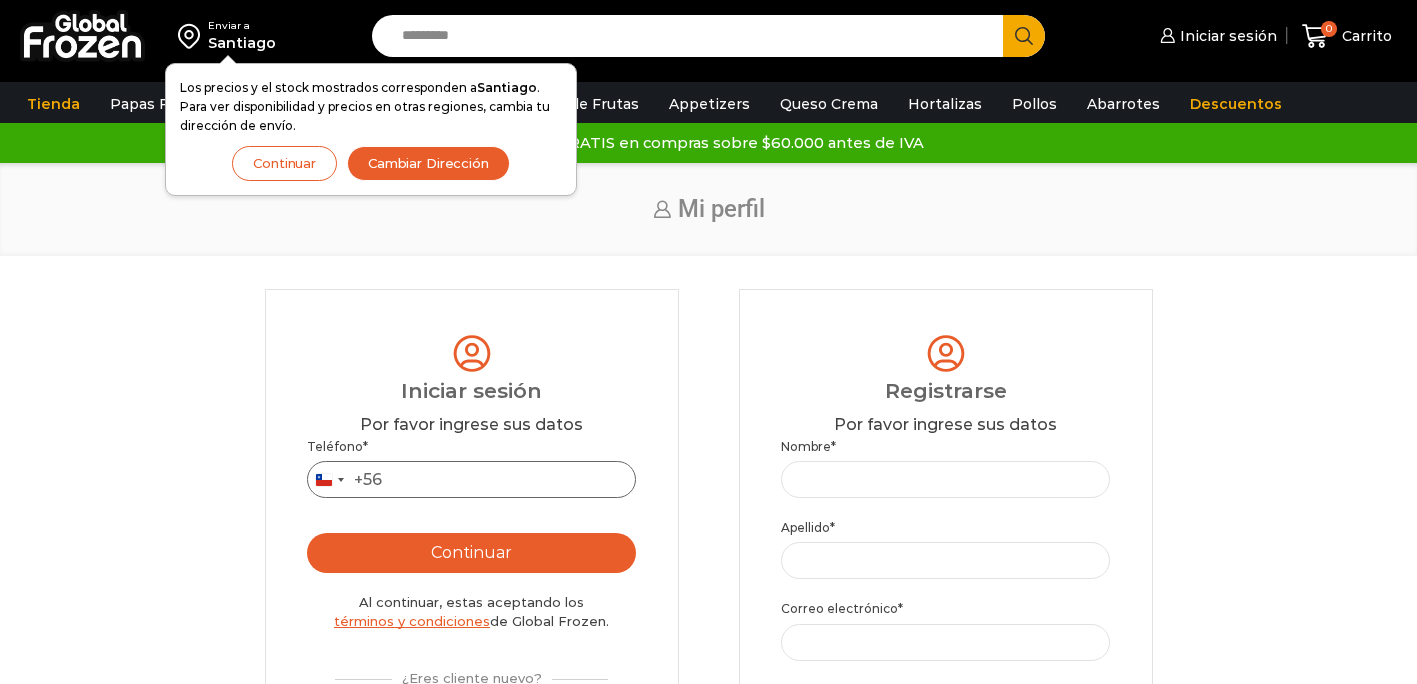 click on "Teléfono
*" at bounding box center [472, 479] 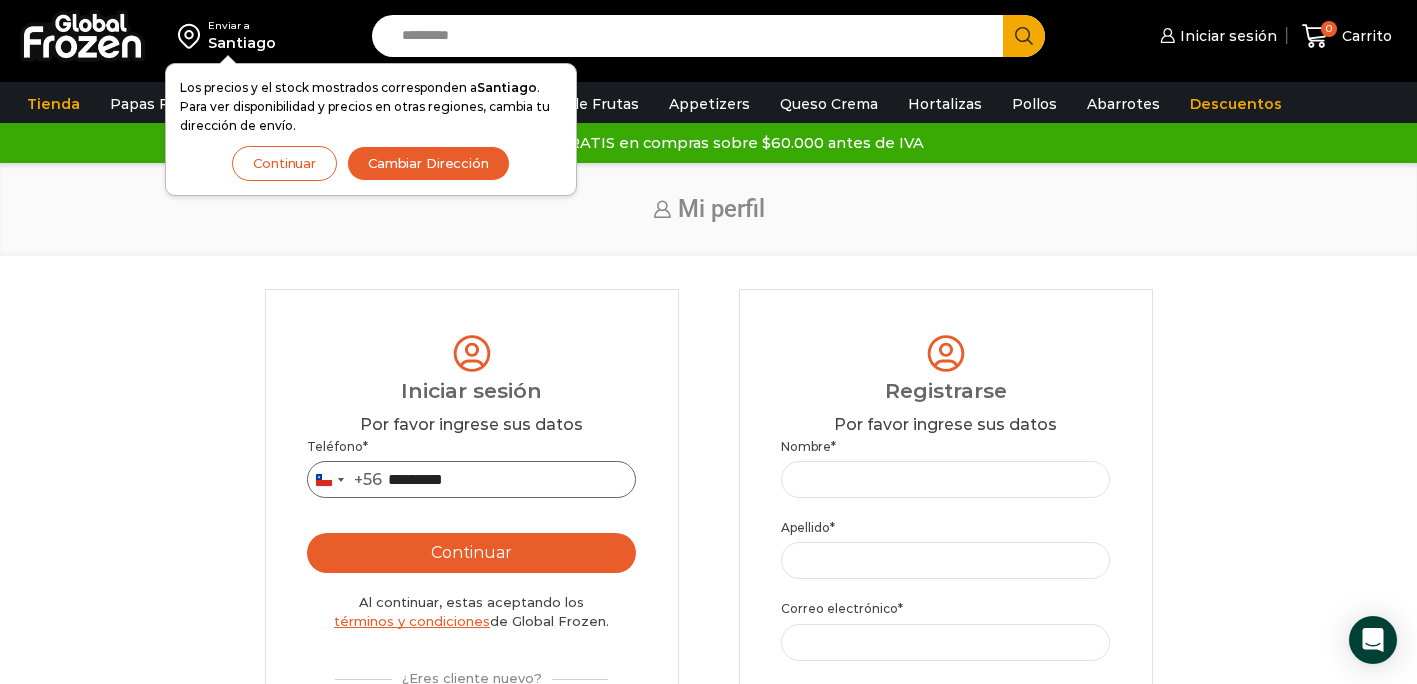 type on "*********" 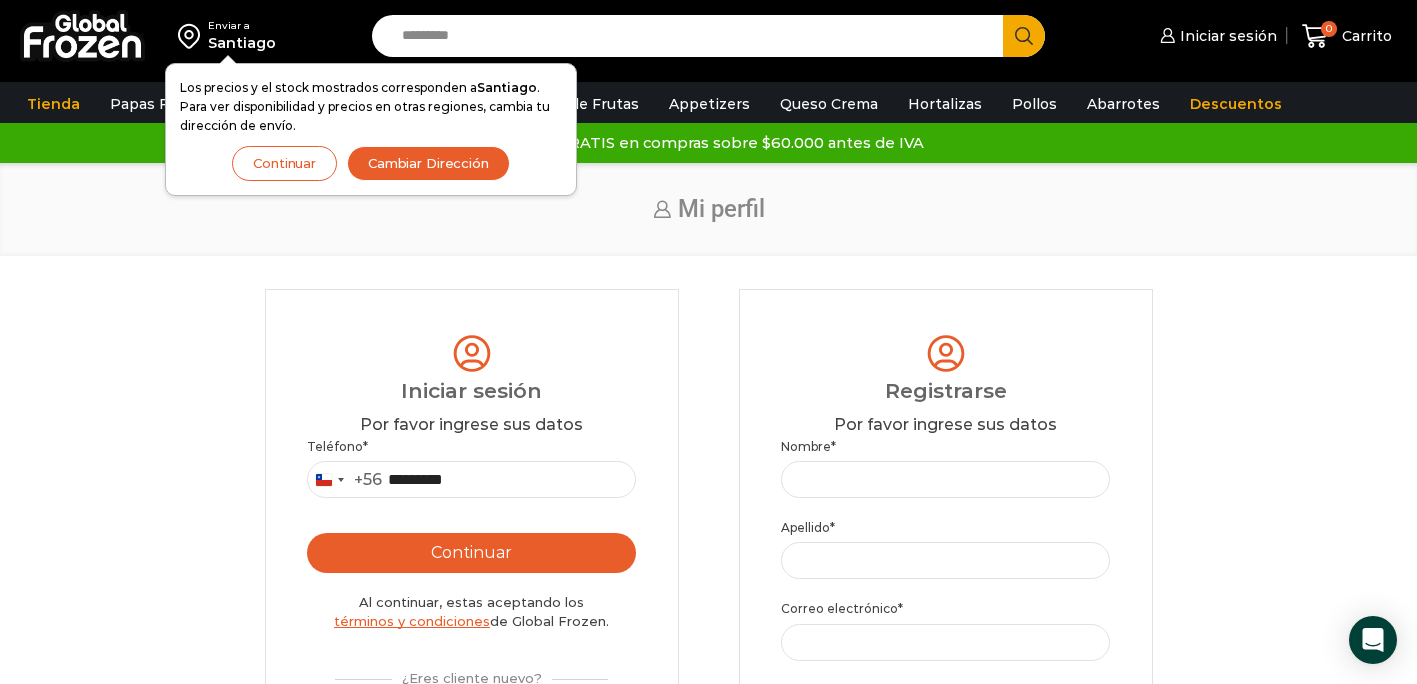 click on "Continuar" at bounding box center [472, 553] 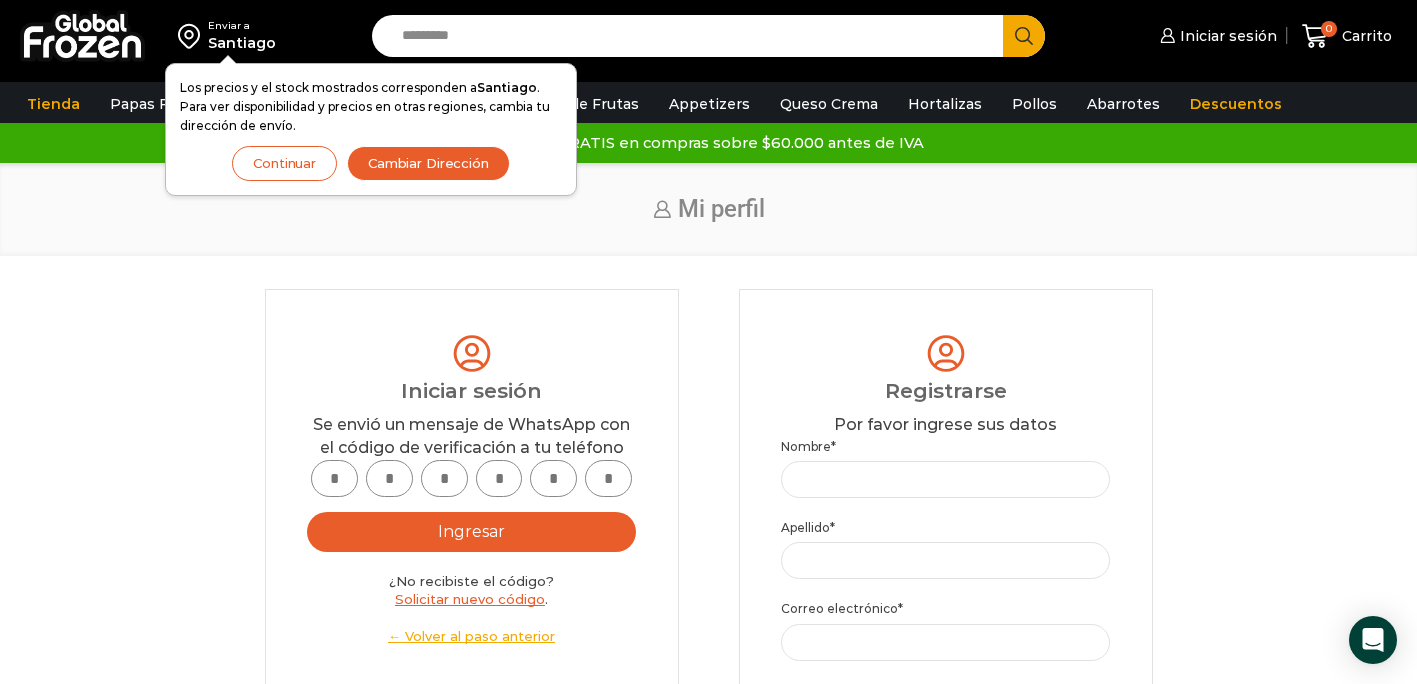 click at bounding box center (334, 478) 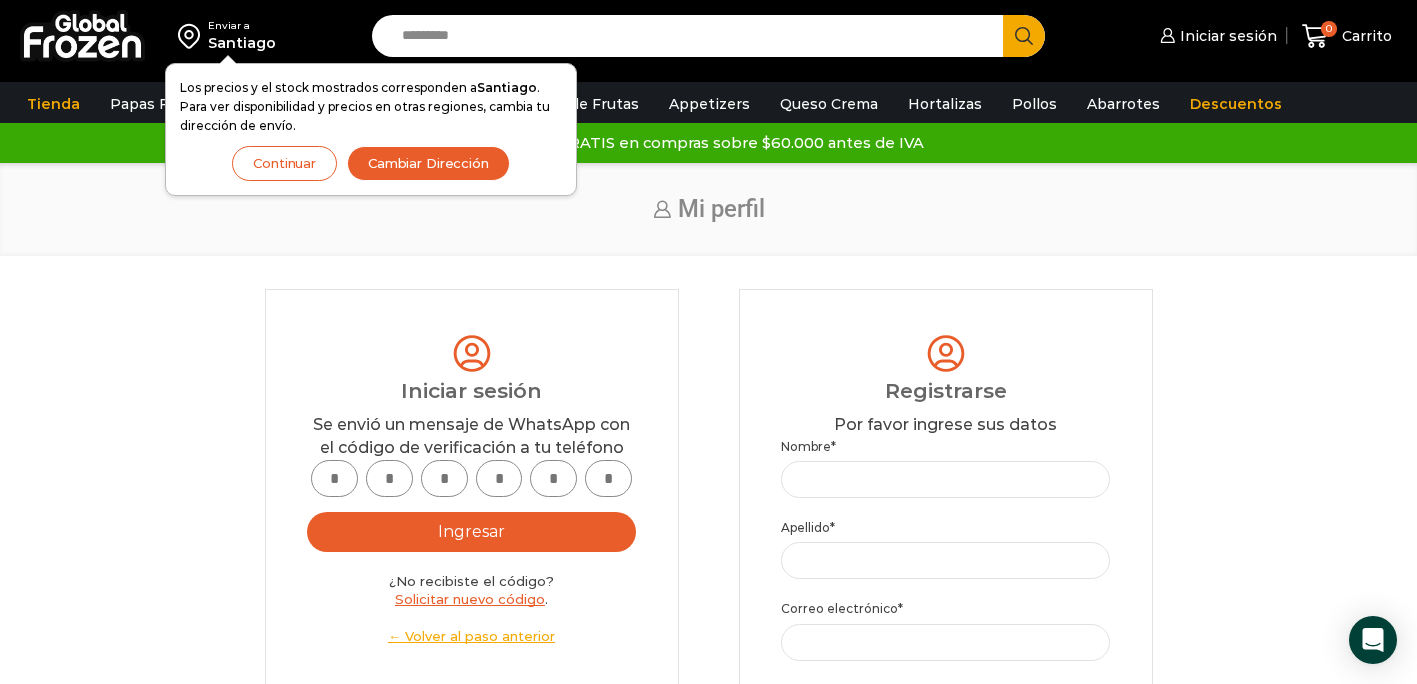 type on "*" 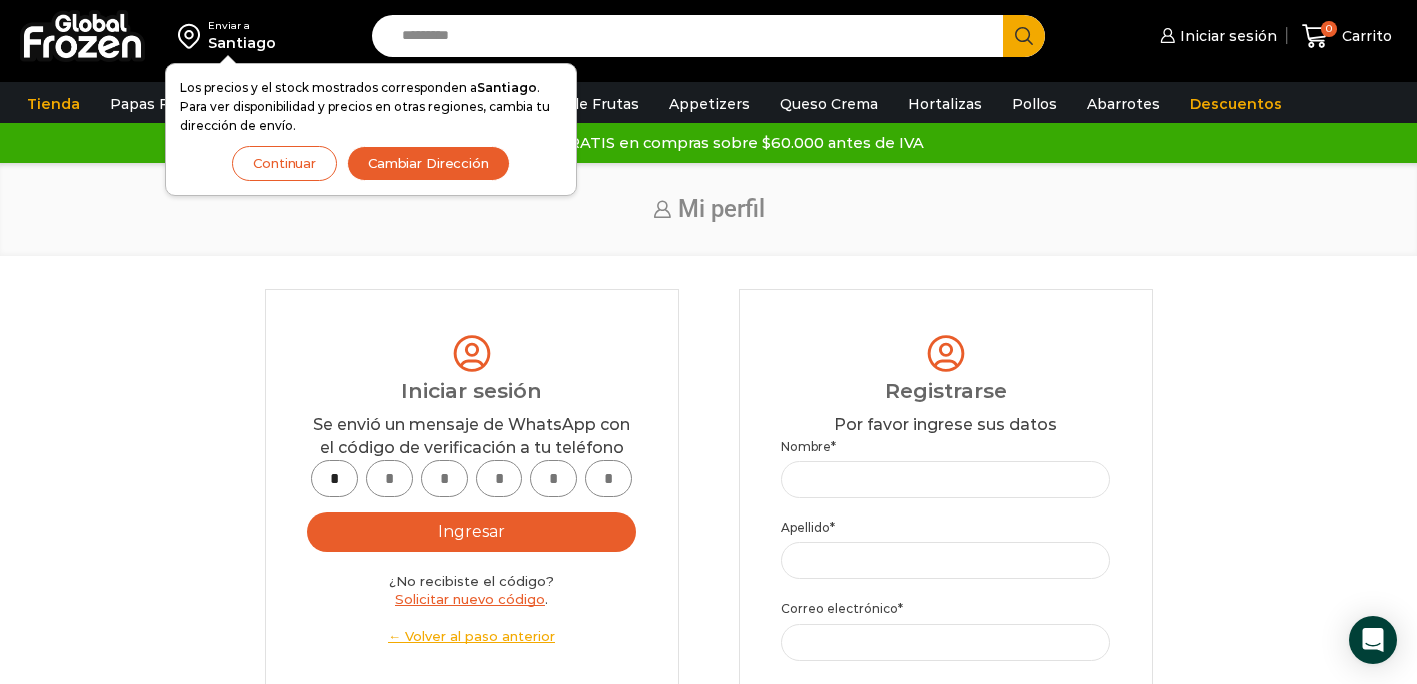 type on "*" 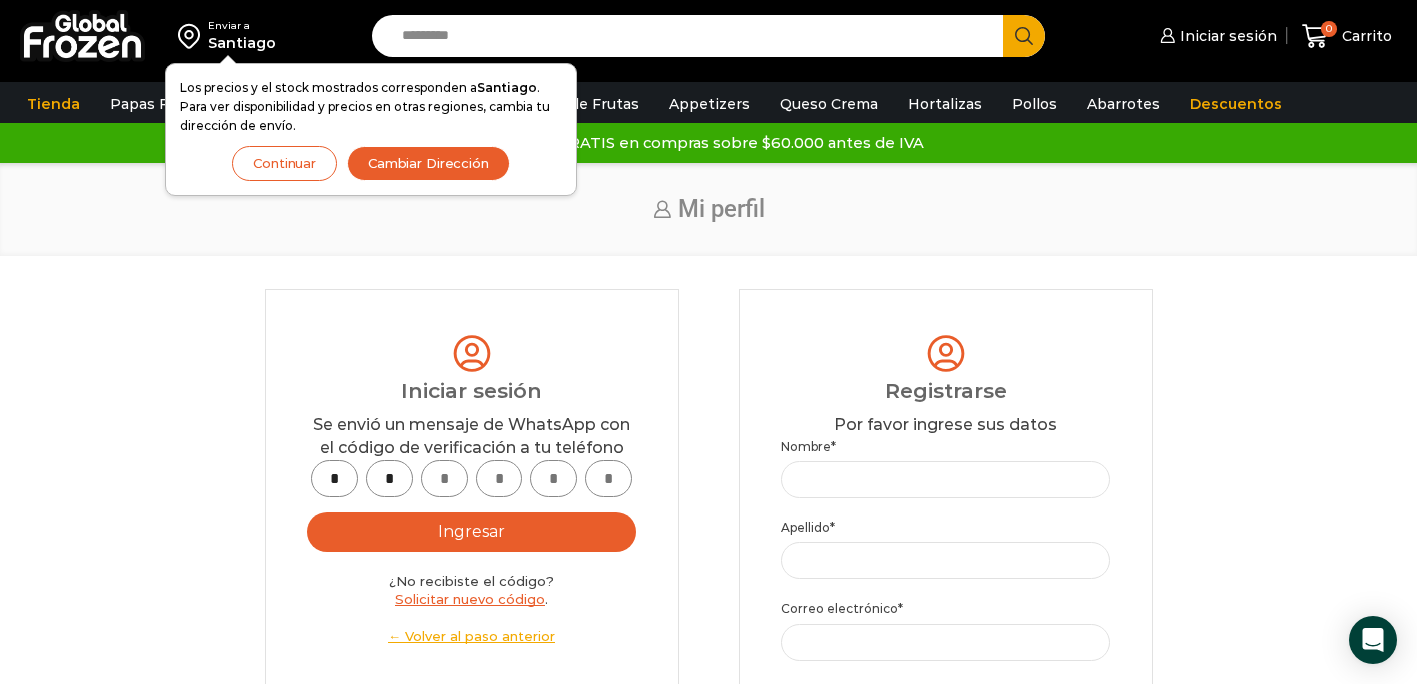 type on "*" 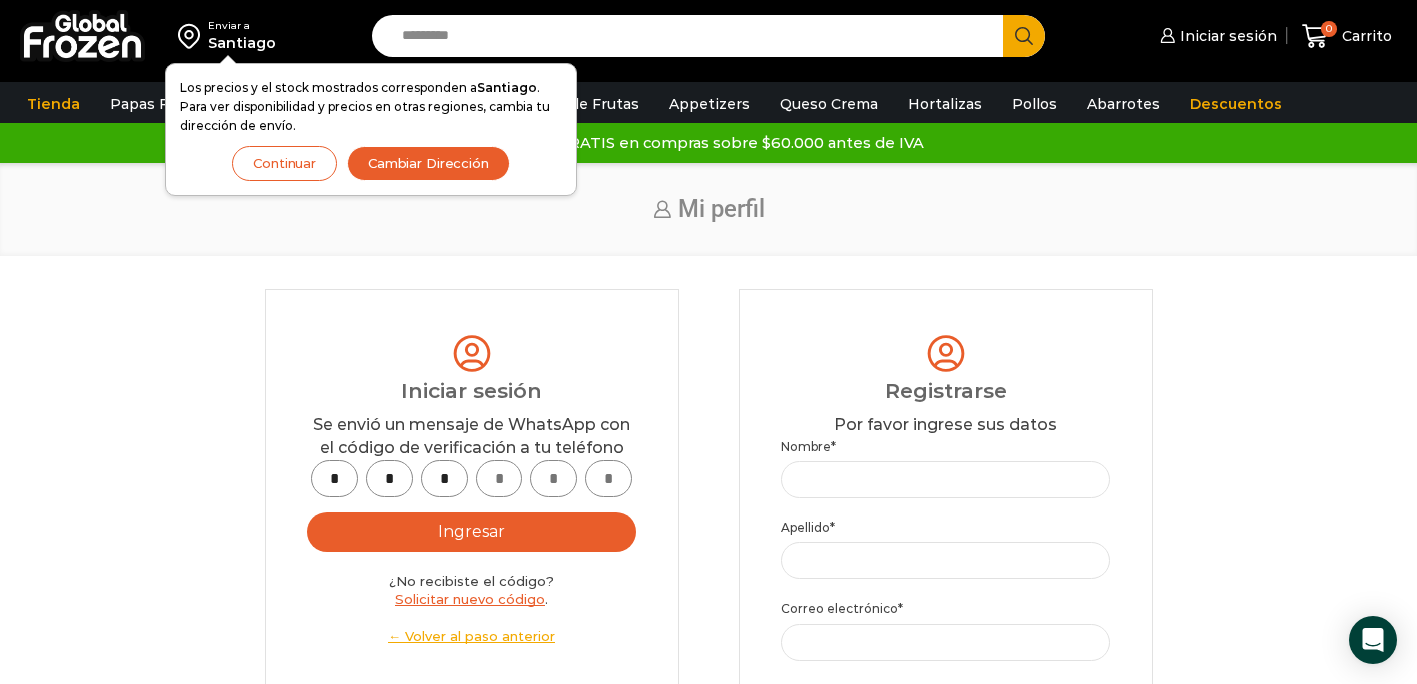 type on "*" 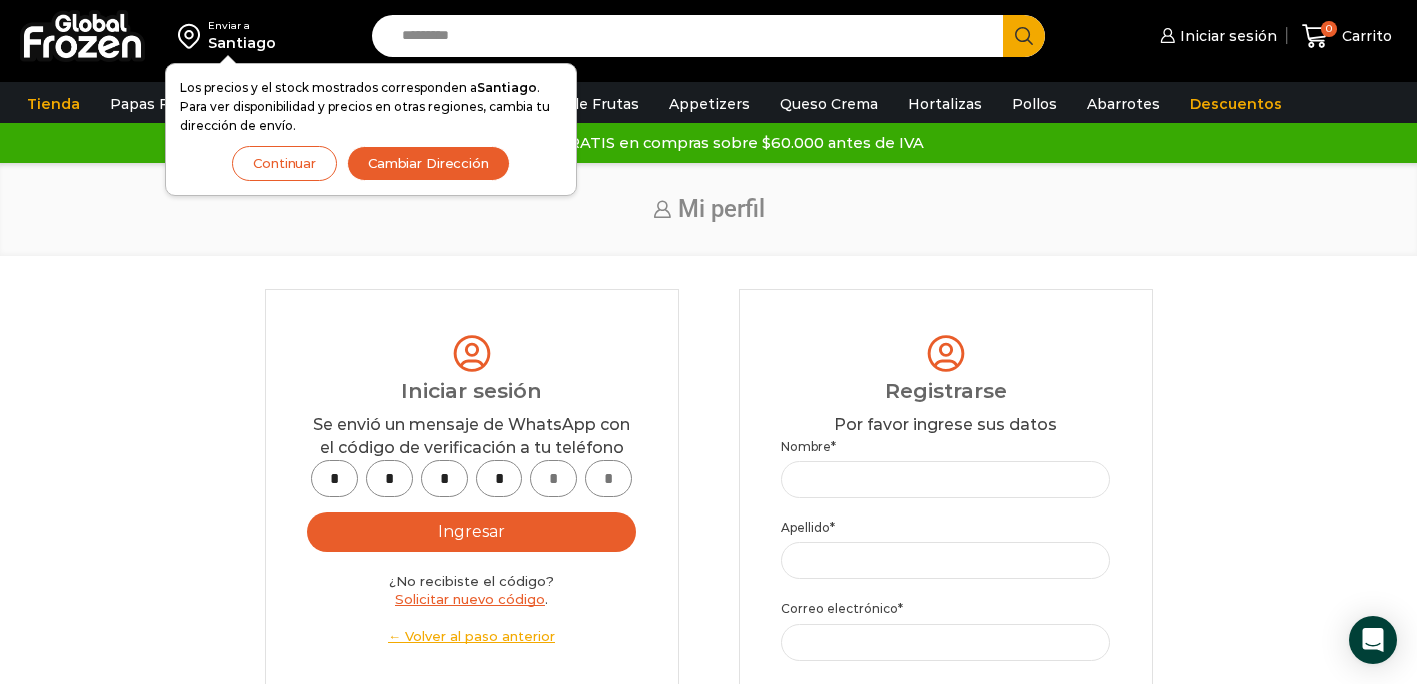 type on "*" 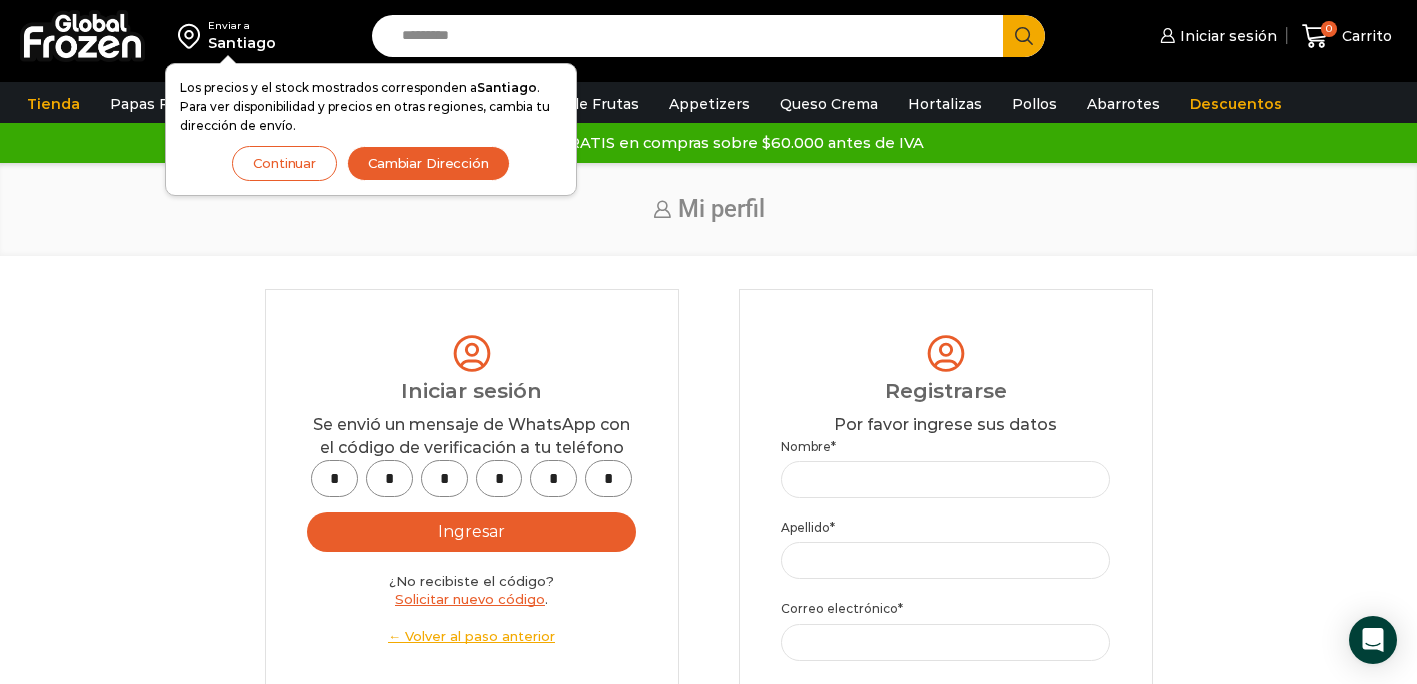 type on "*" 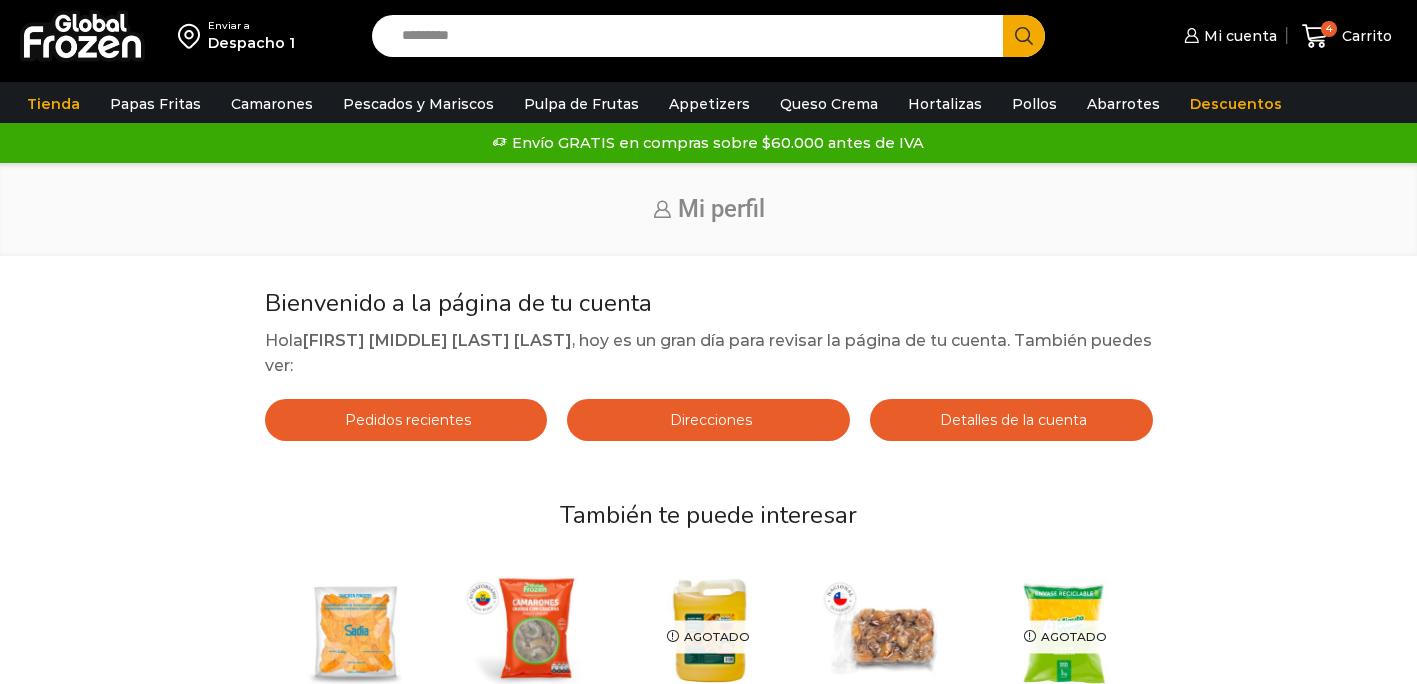 scroll, scrollTop: 0, scrollLeft: 0, axis: both 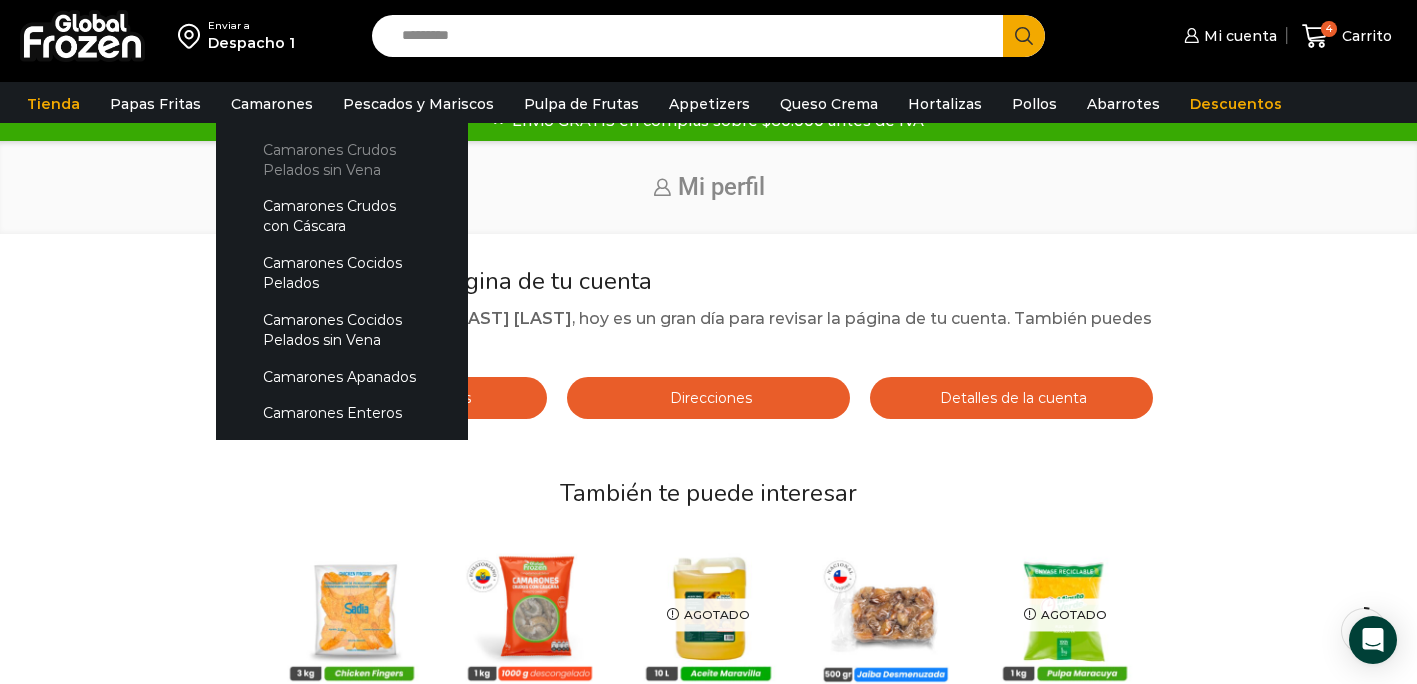 click on "Camarones Crudos Pelados sin Vena" at bounding box center (342, 159) 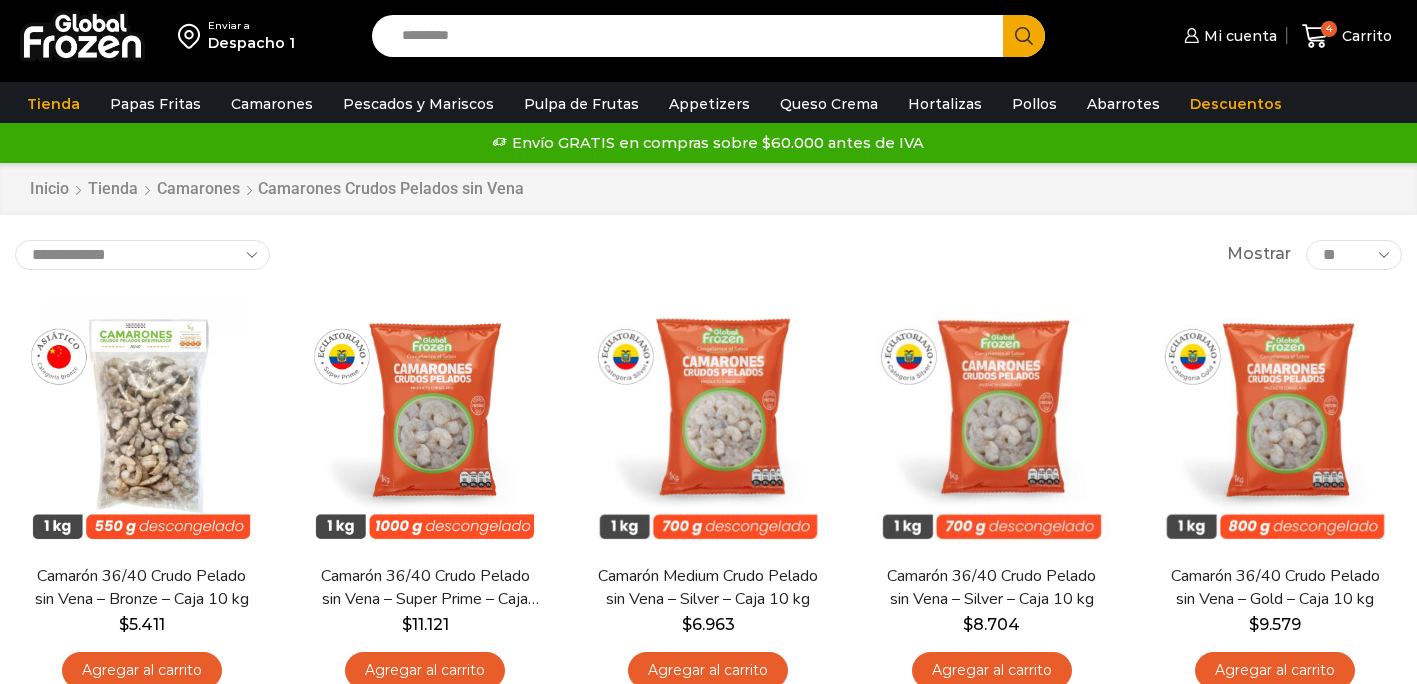 scroll, scrollTop: 0, scrollLeft: 0, axis: both 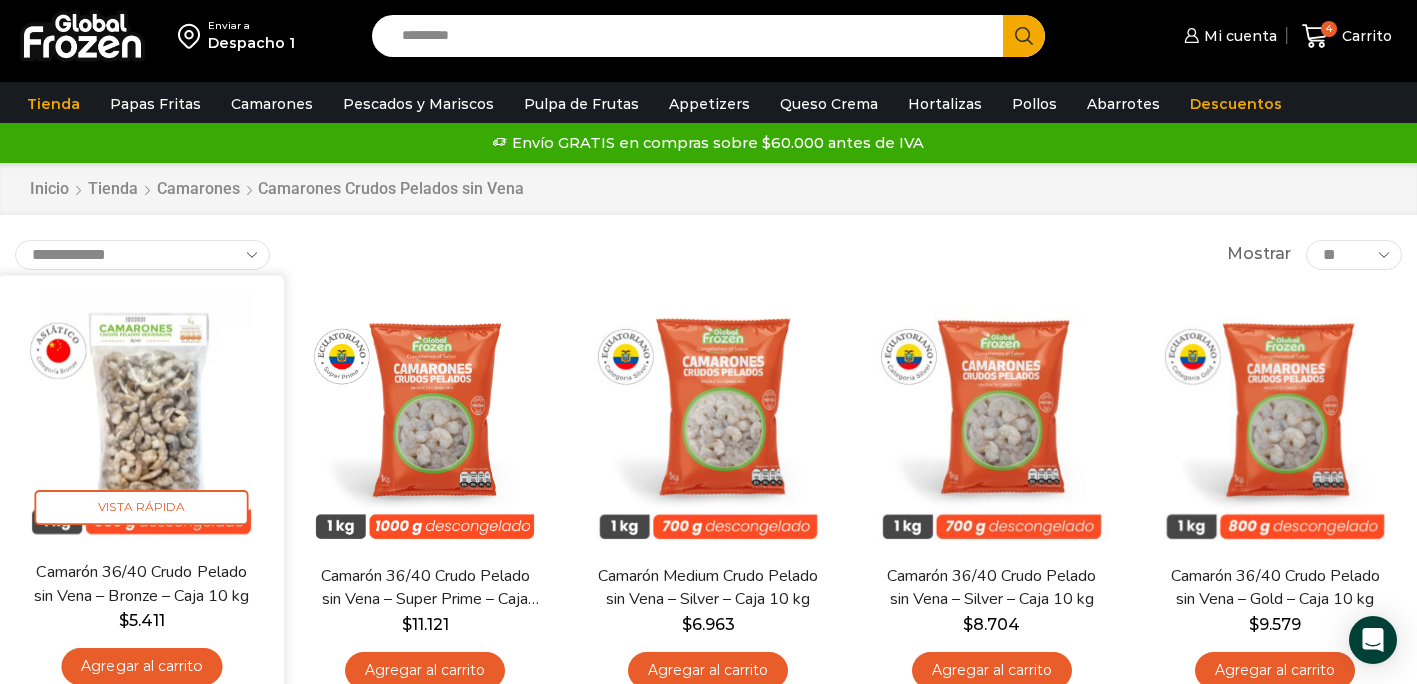 click on "Agregar al carrito" at bounding box center [141, 666] 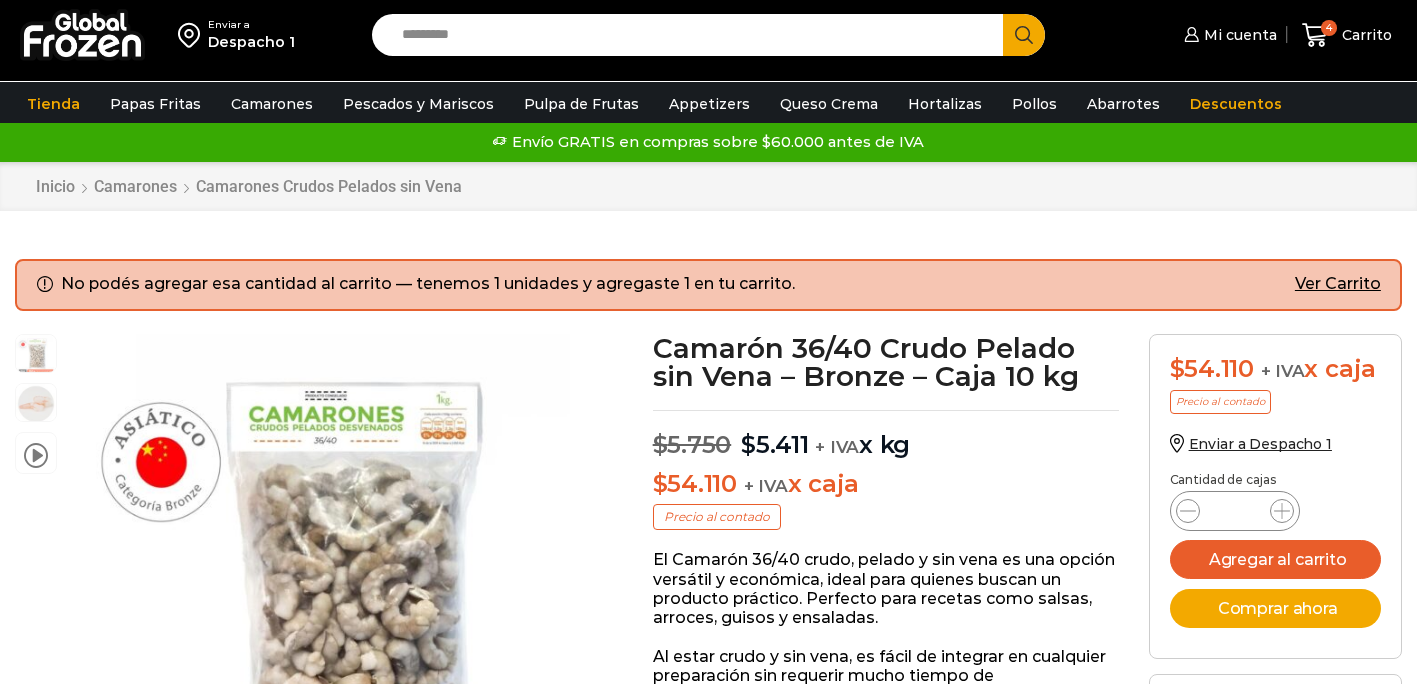 scroll, scrollTop: 0, scrollLeft: 0, axis: both 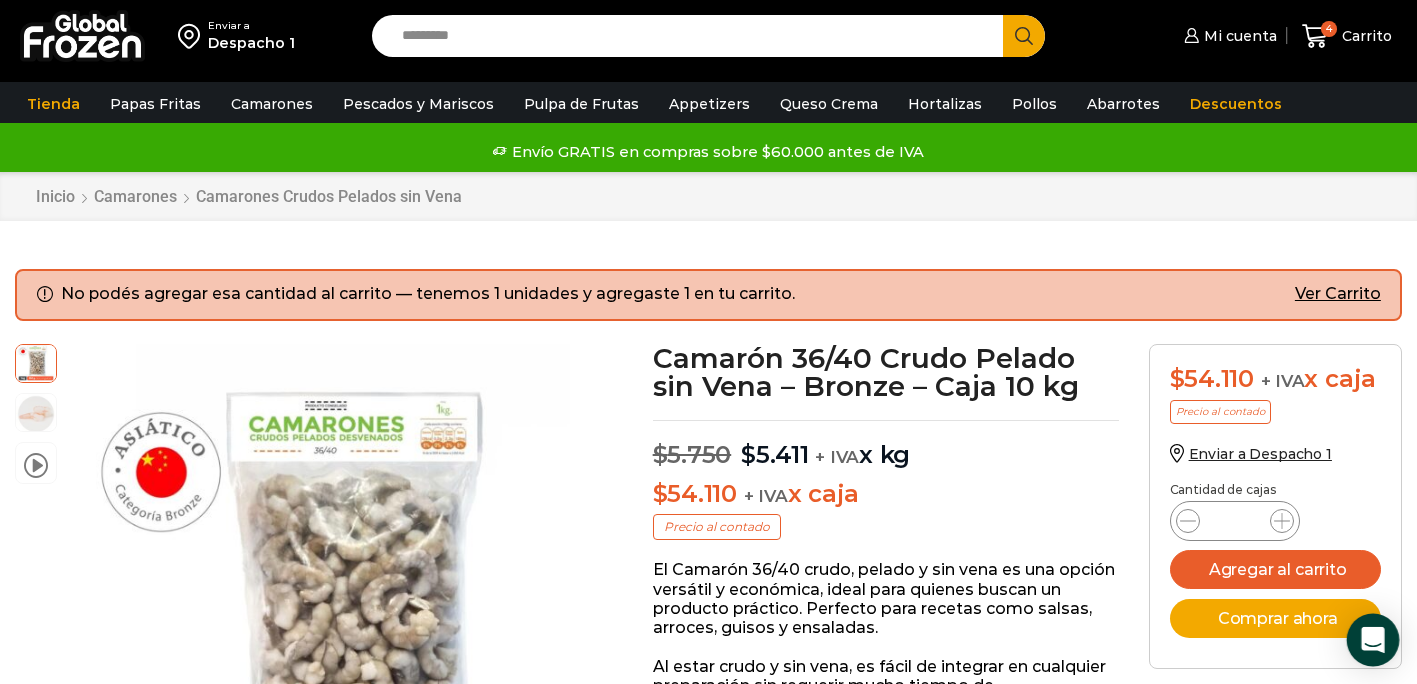 click at bounding box center [1373, 640] 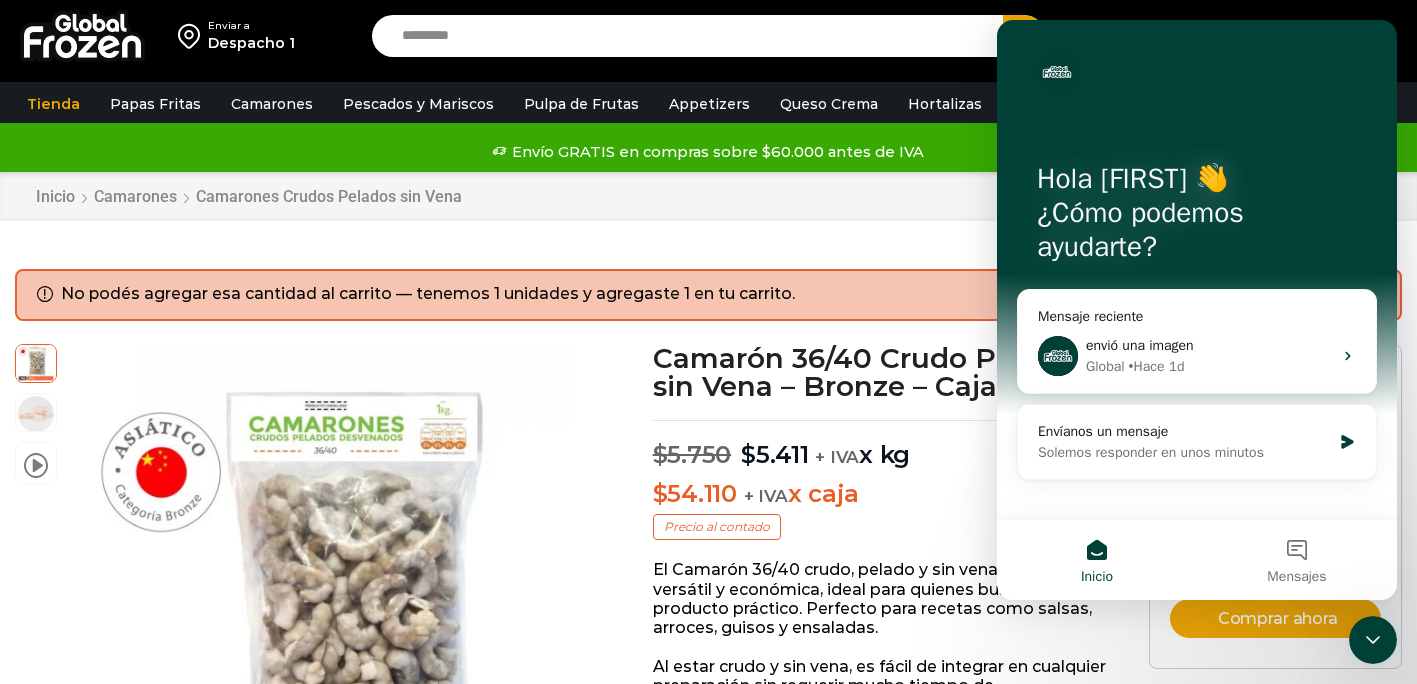 scroll, scrollTop: 0, scrollLeft: 0, axis: both 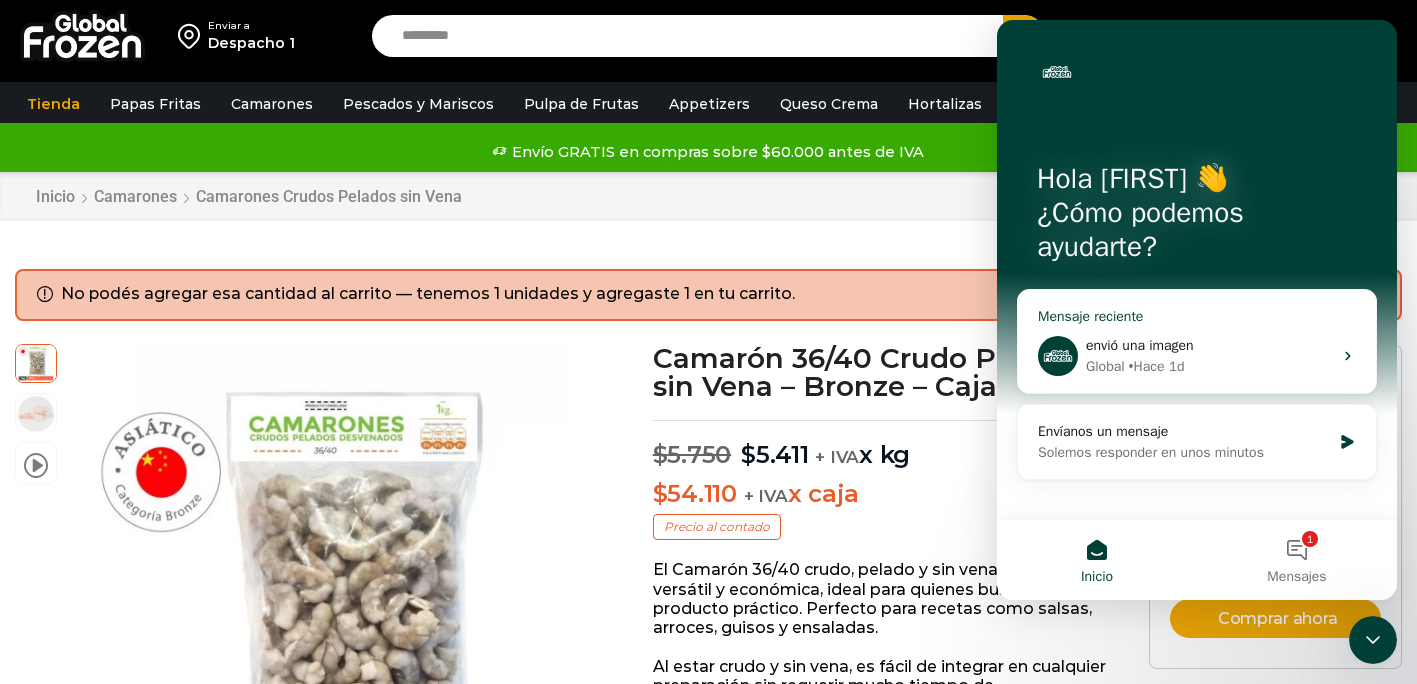 click on "Global •  Hace 1d" at bounding box center (1209, 366) 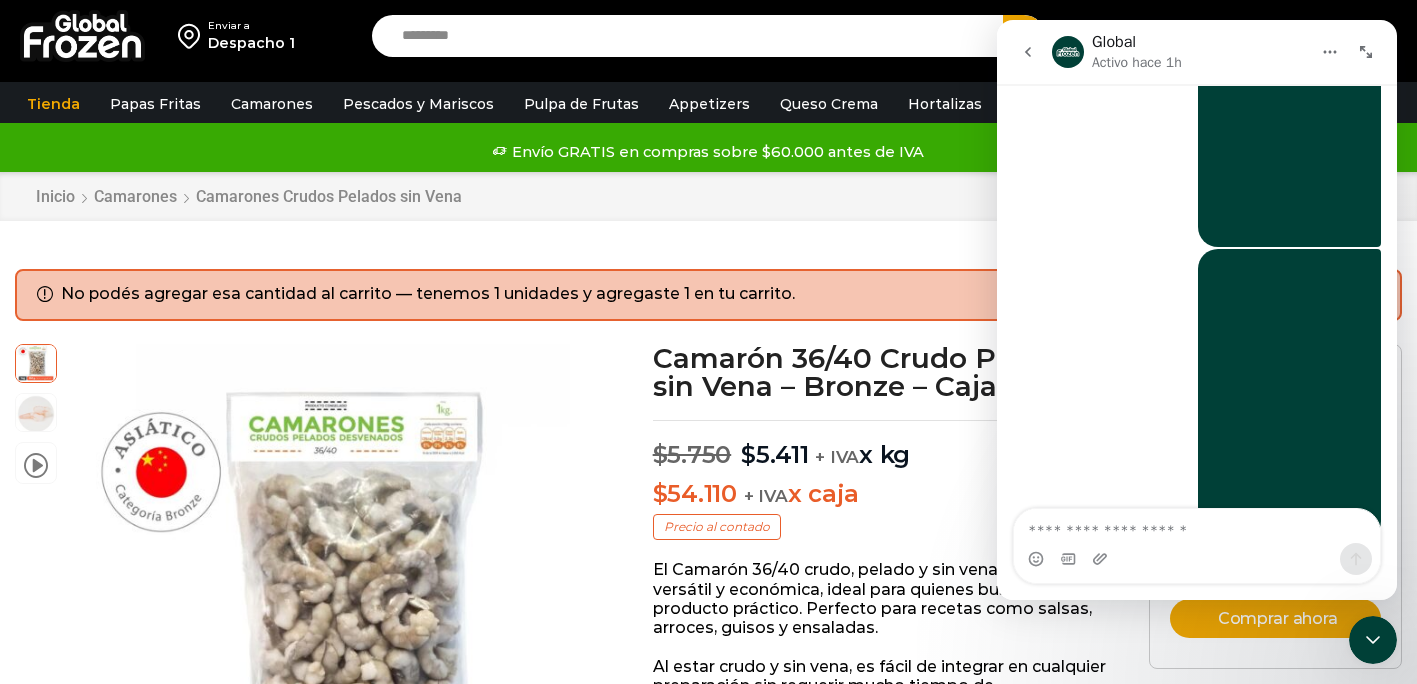 scroll, scrollTop: 1854, scrollLeft: 0, axis: vertical 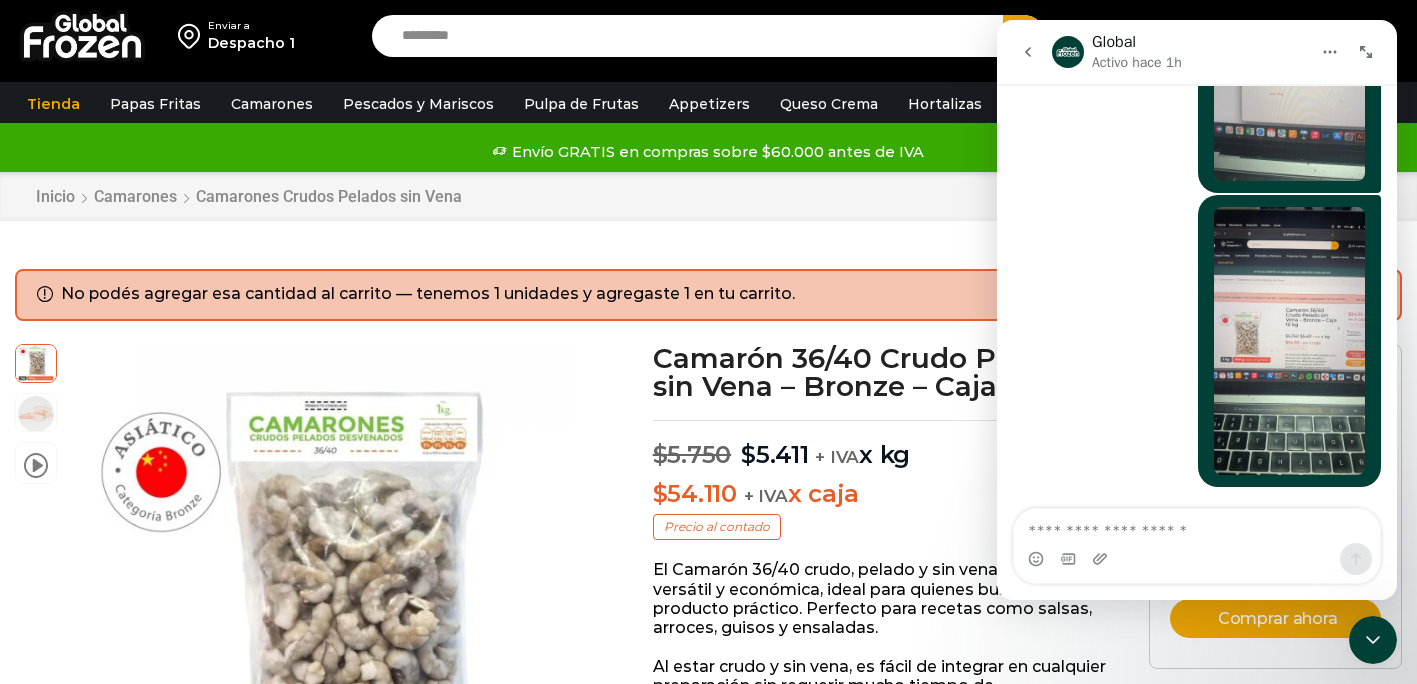 click at bounding box center [1197, 526] 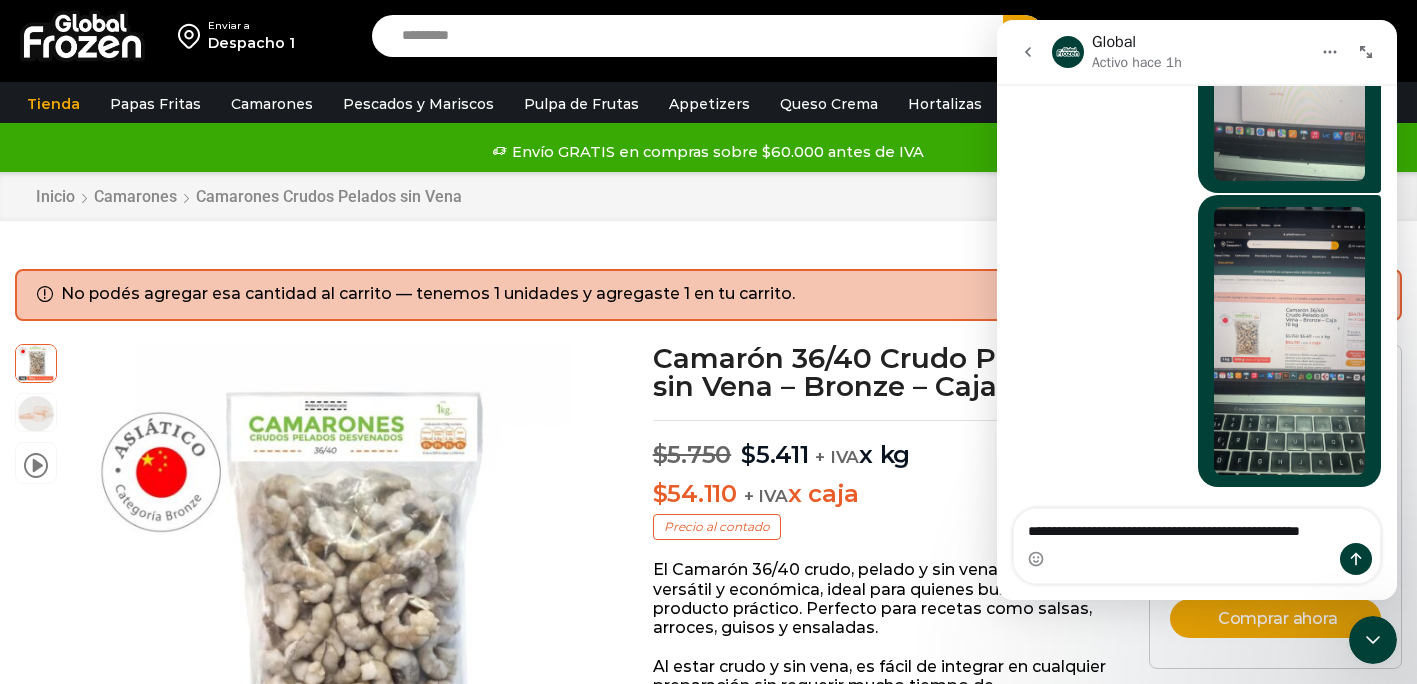 scroll, scrollTop: 1874, scrollLeft: 0, axis: vertical 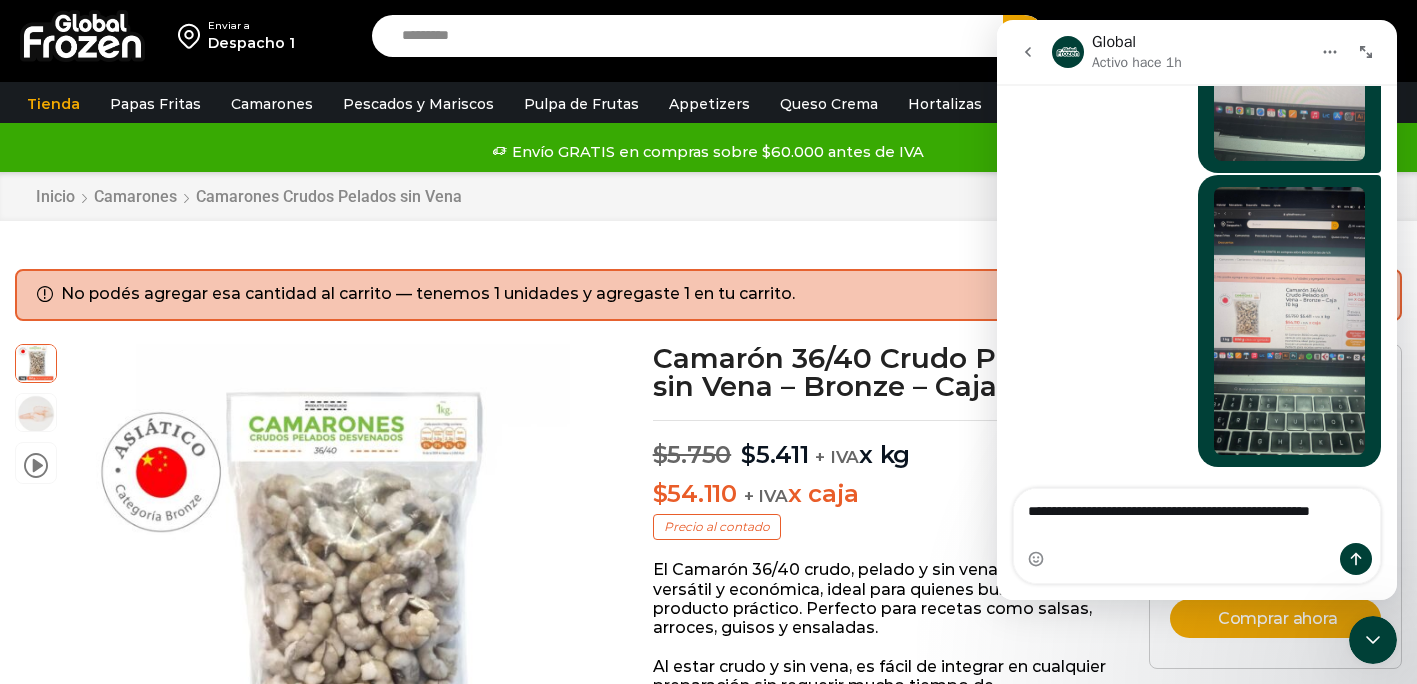 type on "**********" 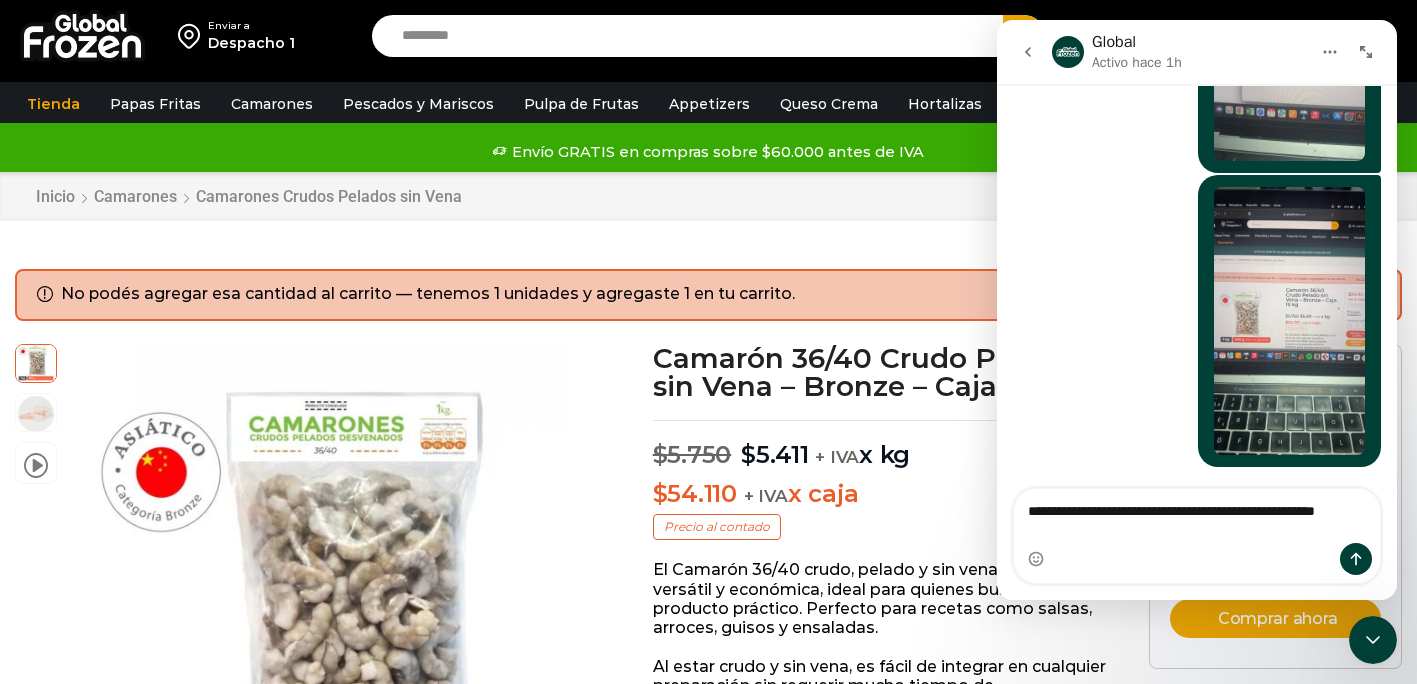 type 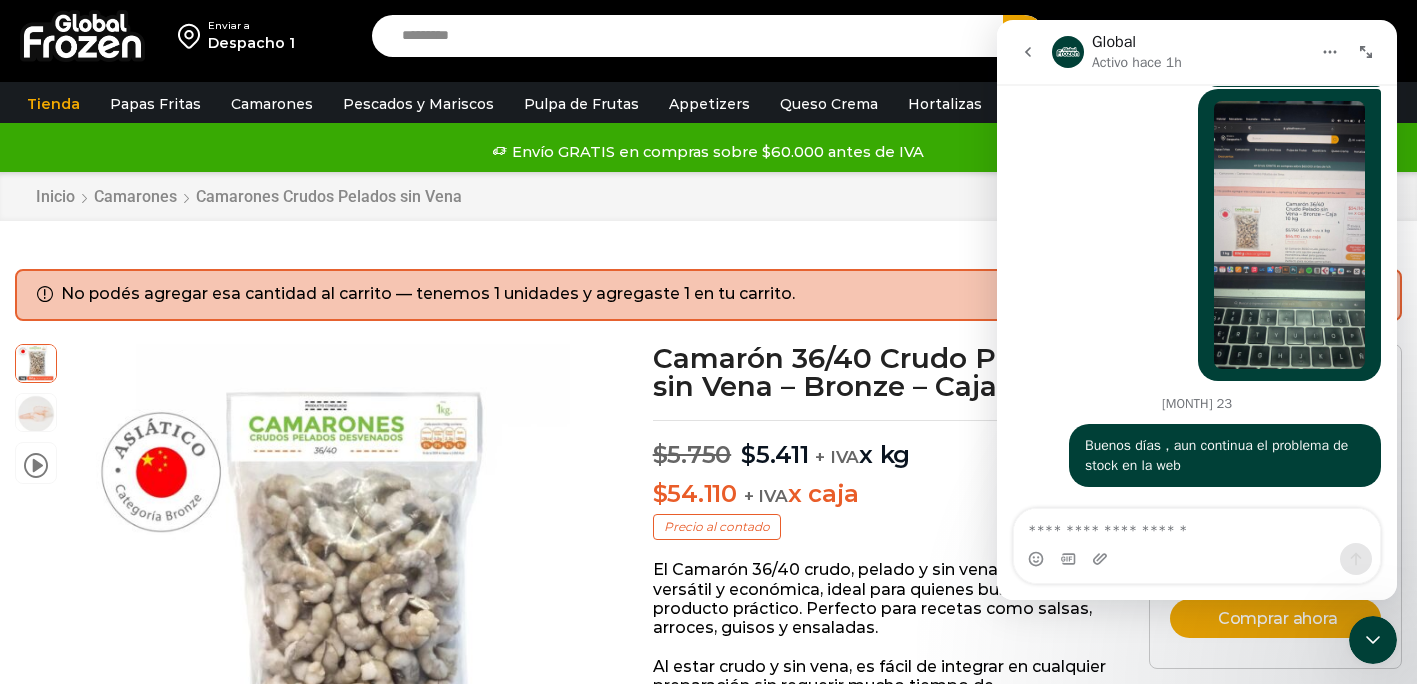scroll, scrollTop: 1988, scrollLeft: 0, axis: vertical 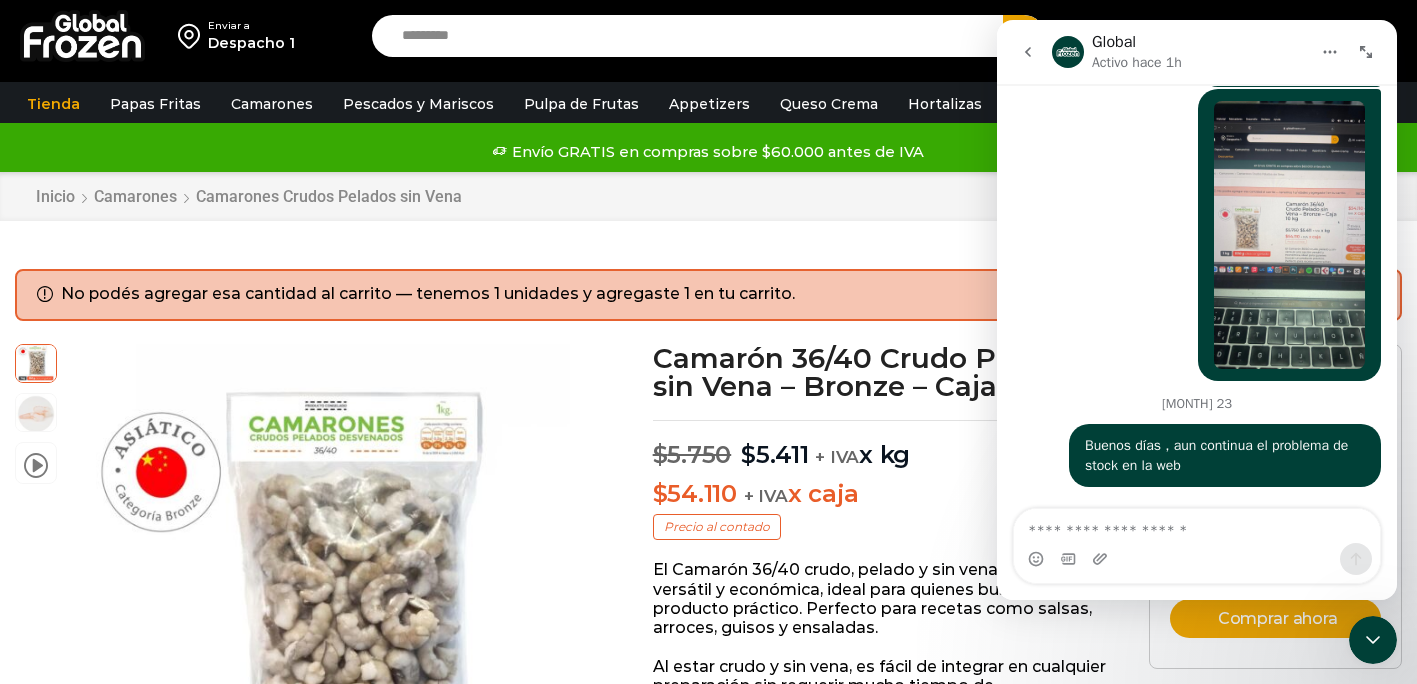 click 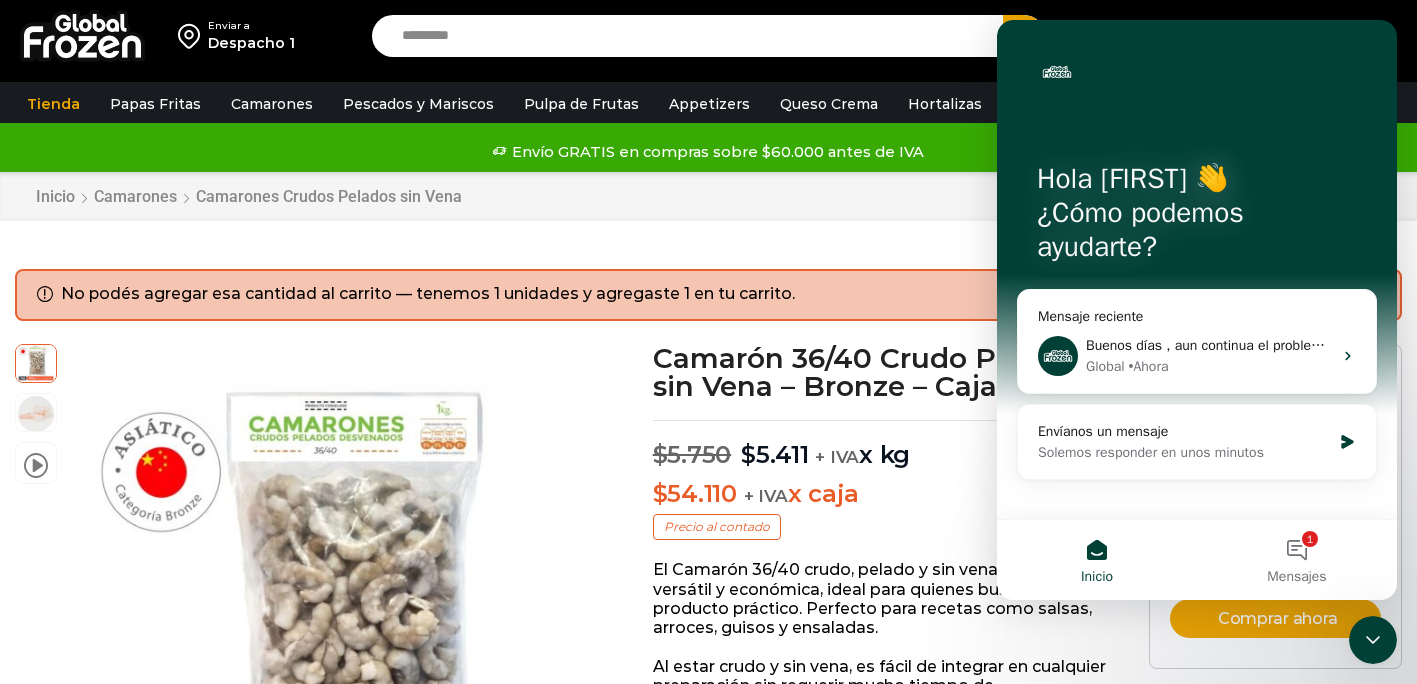 scroll, scrollTop: 0, scrollLeft: 0, axis: both 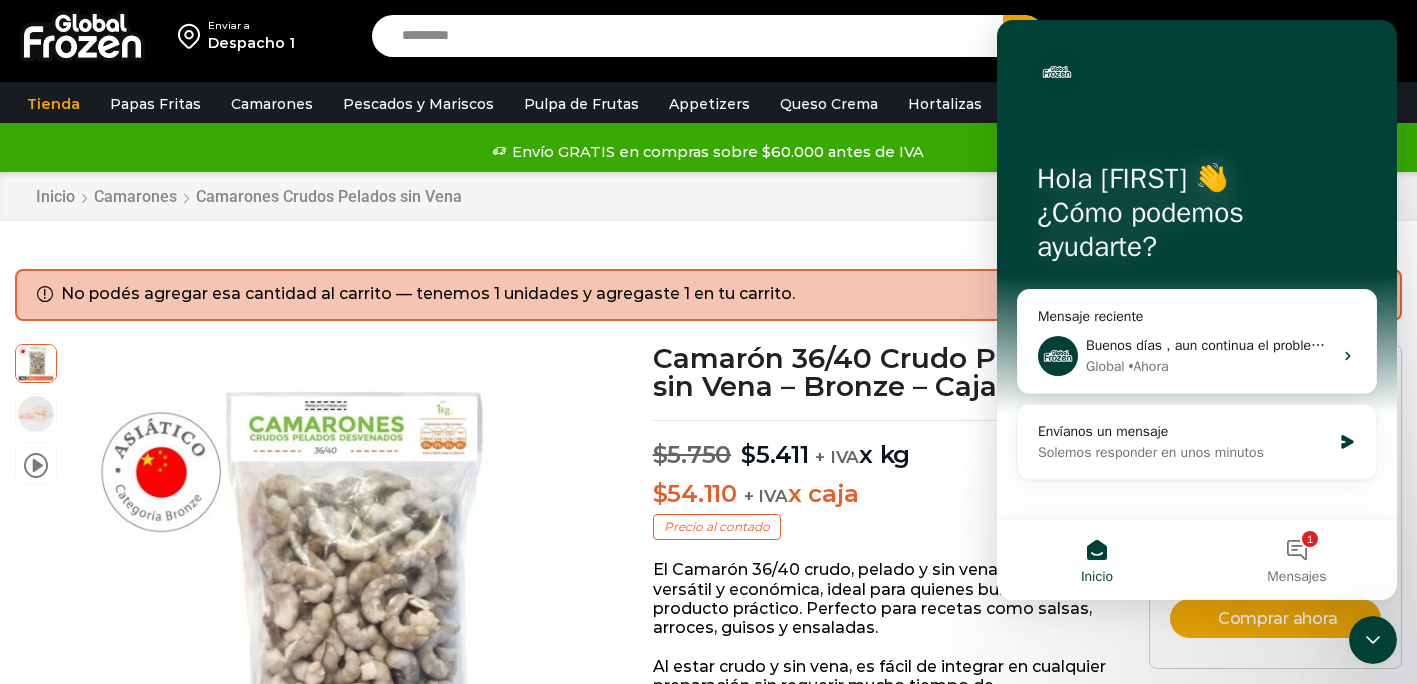 click on "Inicio
Camarones
Camarones Crudos Pelados sin Vena" at bounding box center (708, 196) 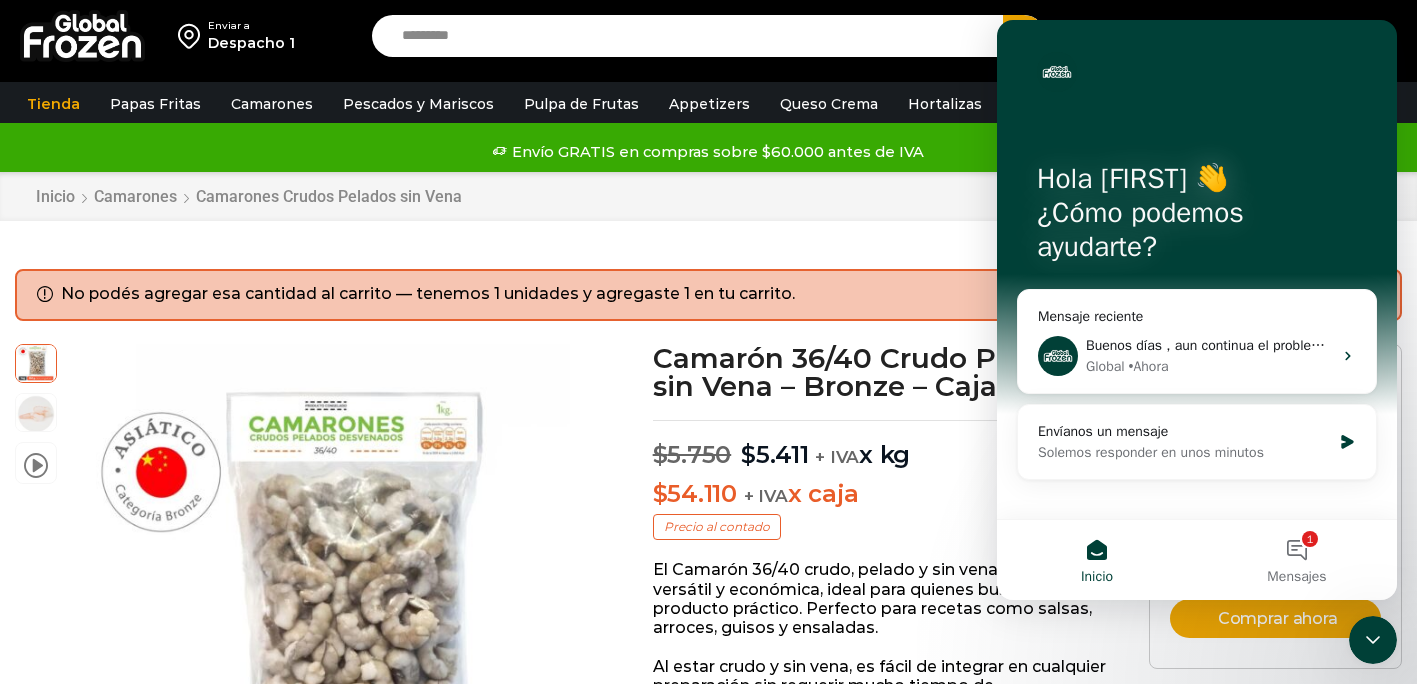 click on "Enviar a
Despacho 1
Search input
Search
Mi cuenta" at bounding box center [708, 36] 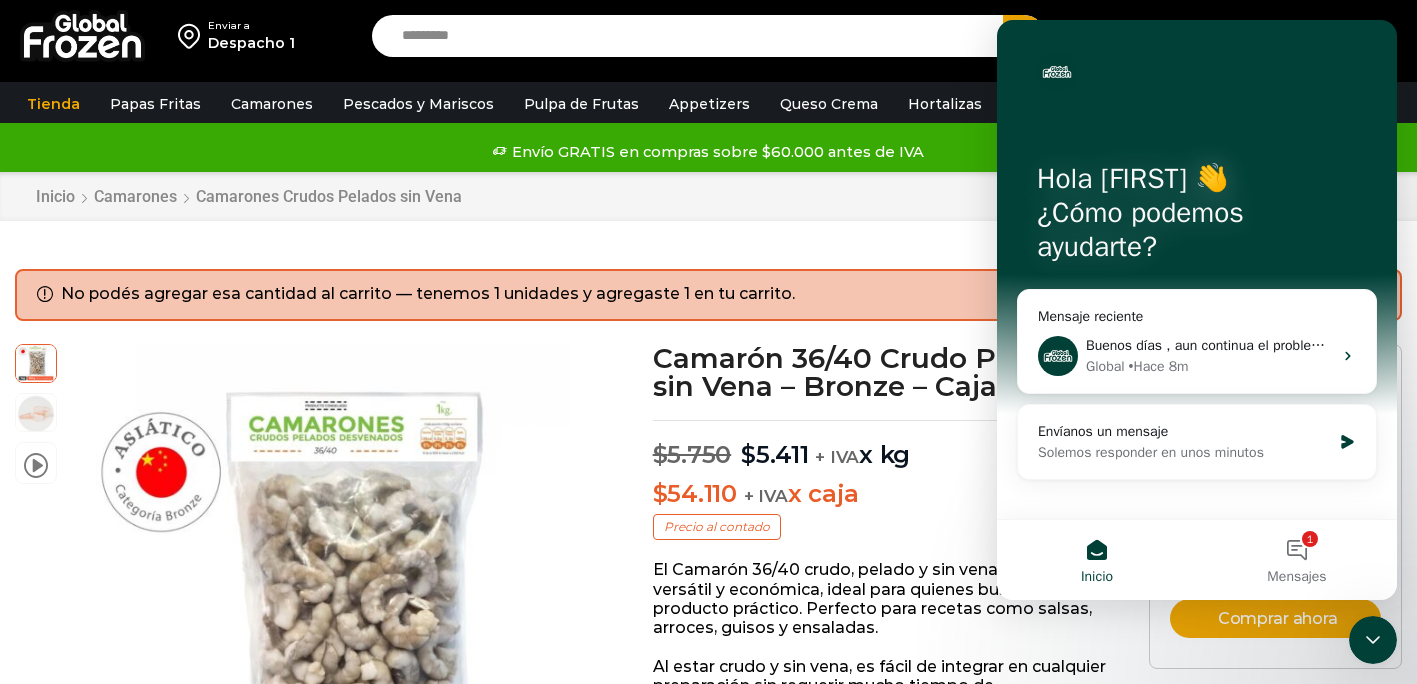 click on "Inicio
Camarones
Camarones Crudos Pelados sin Vena" at bounding box center [708, 196] 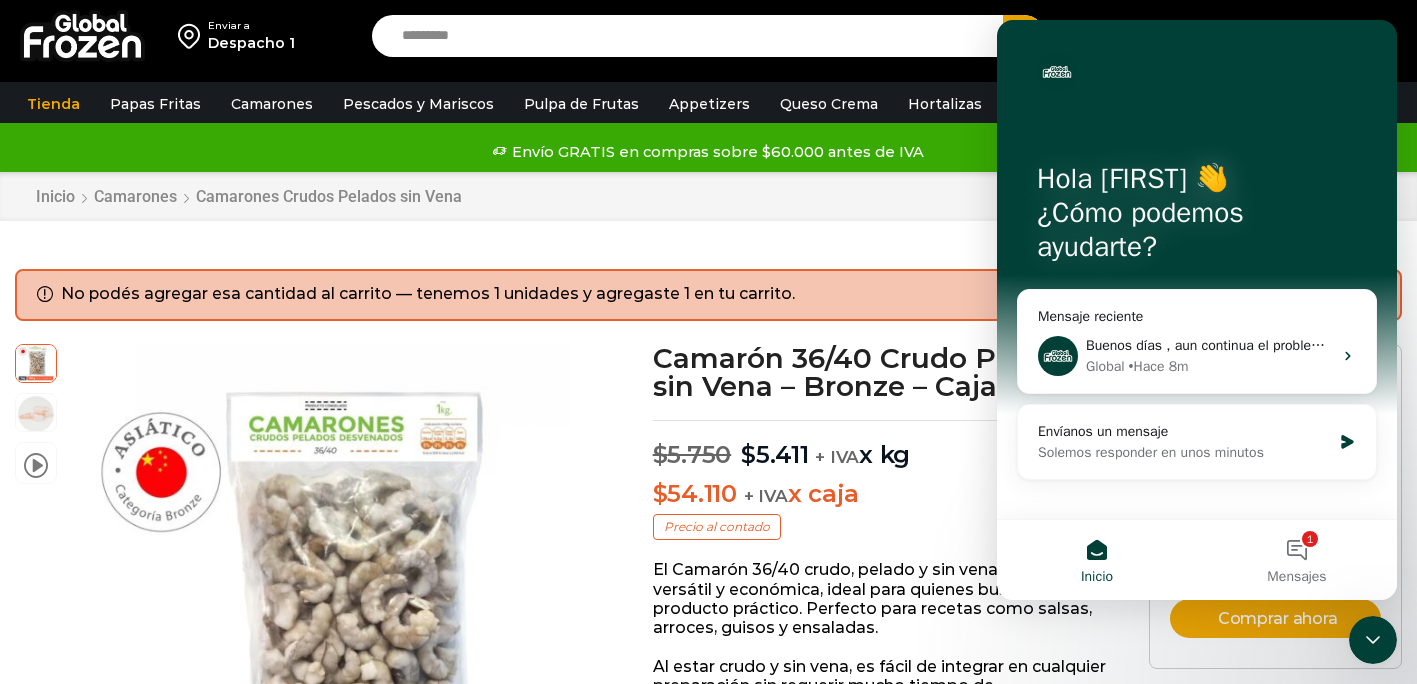 click on "Mi cuenta
Mi cuenta
Mi perfil
Pedidos
Descargas
Coupons
Dirección
Detalles de la cuenta" at bounding box center (1236, 36) 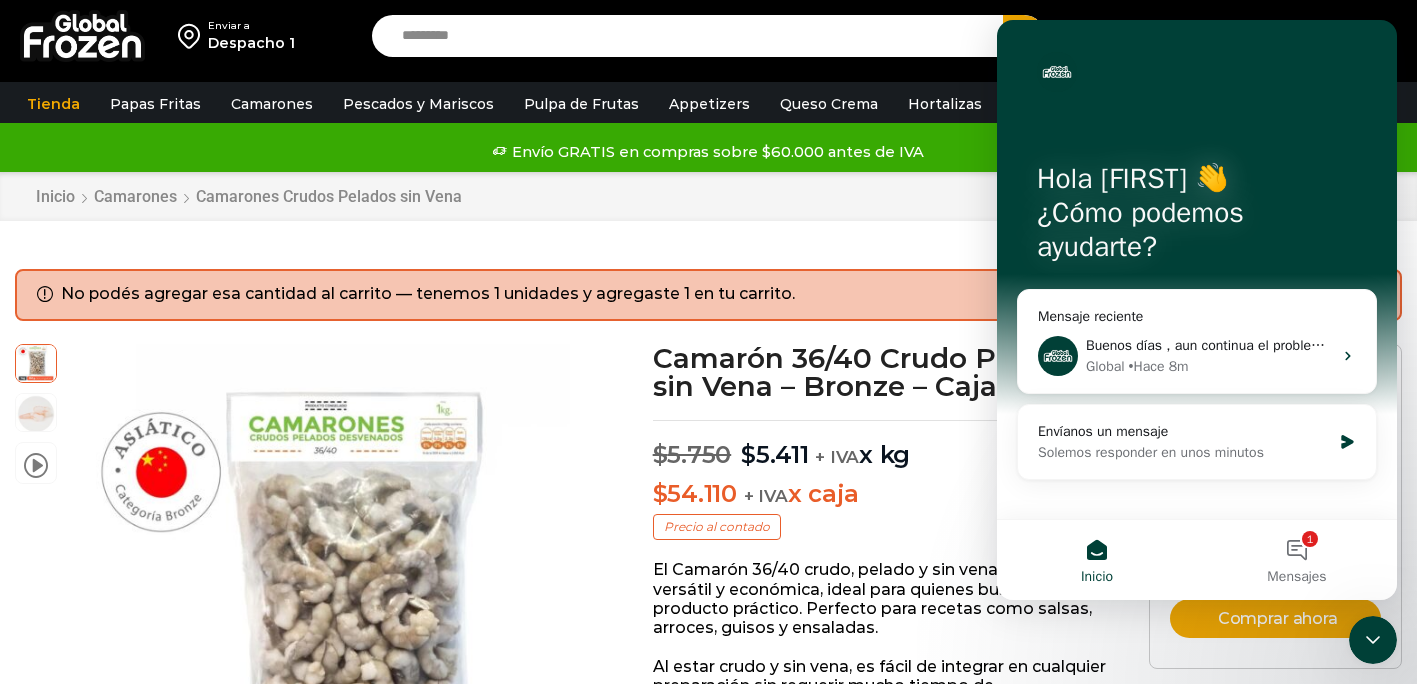 click on "Mi cuenta
Mi cuenta
Mi perfil
Pedidos
Descargas
Coupons
Dirección
Detalles de la cuenta" at bounding box center [1236, 36] 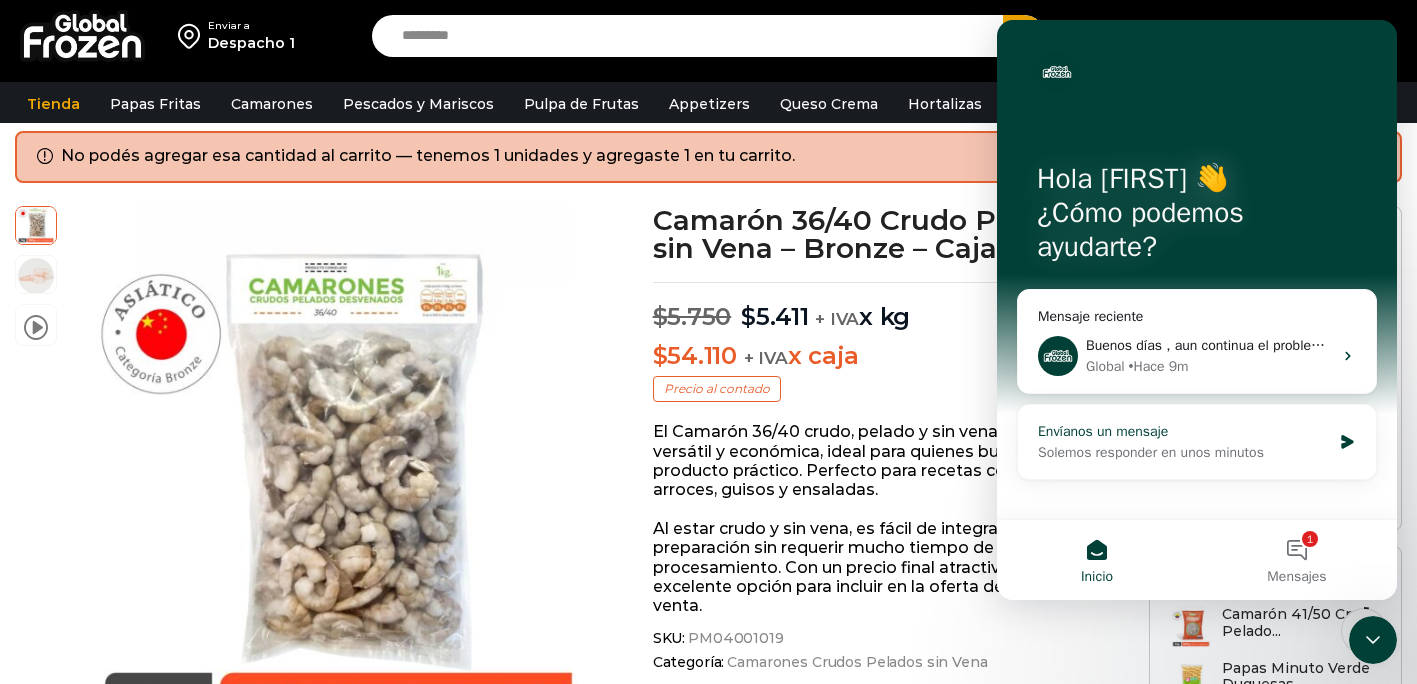 scroll, scrollTop: 0, scrollLeft: 0, axis: both 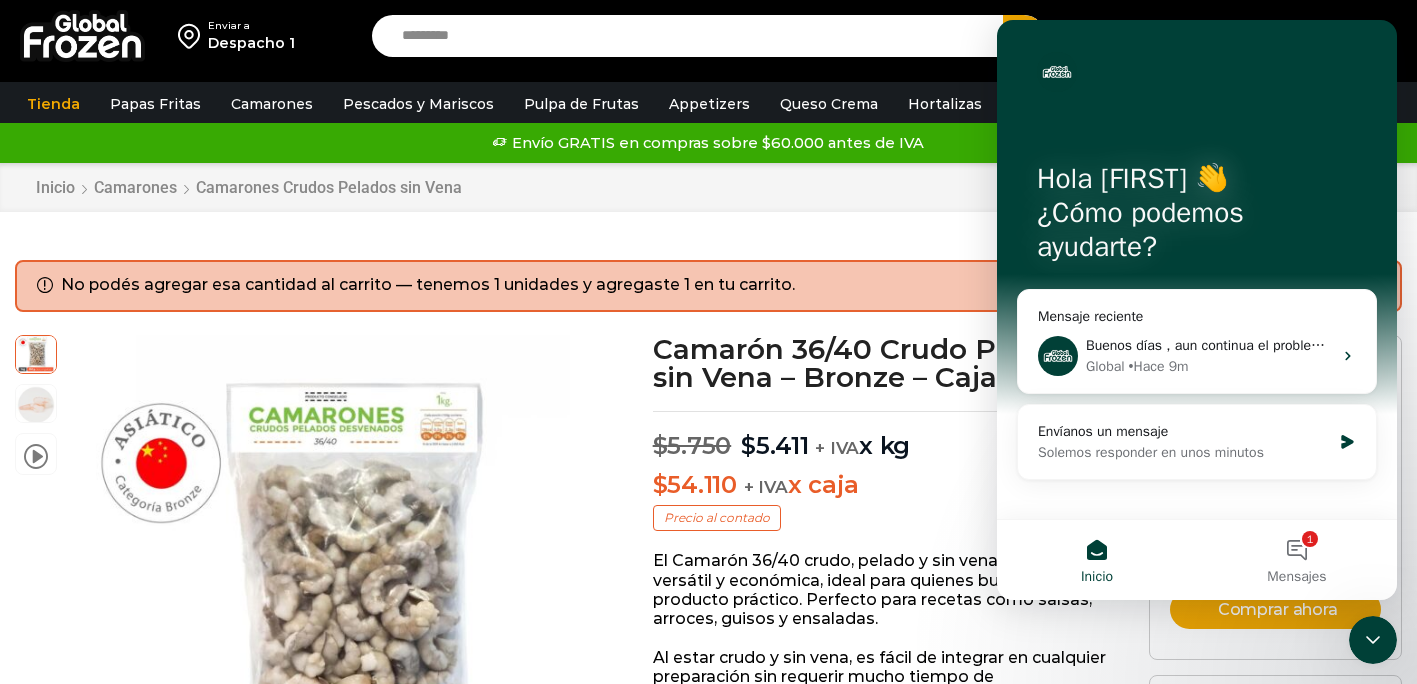 click 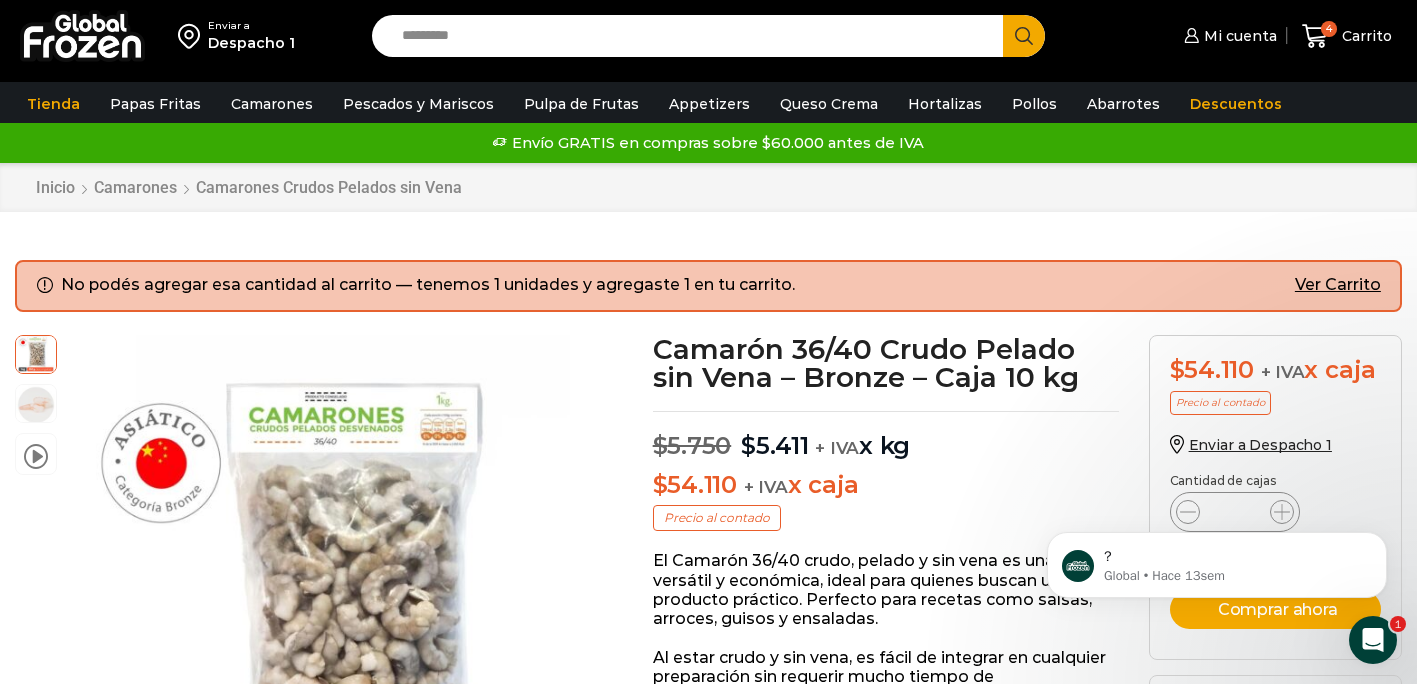 scroll, scrollTop: 0, scrollLeft: 0, axis: both 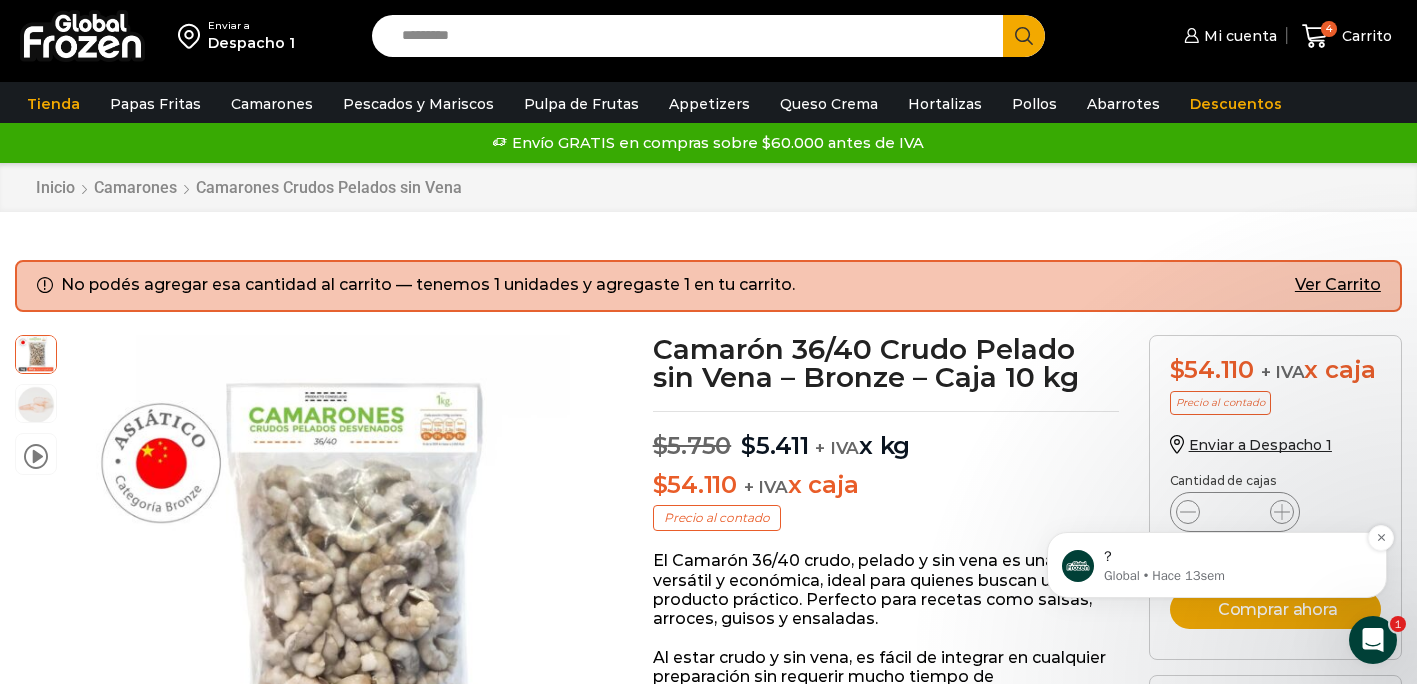click on "? ​" at bounding box center [1233, 557] 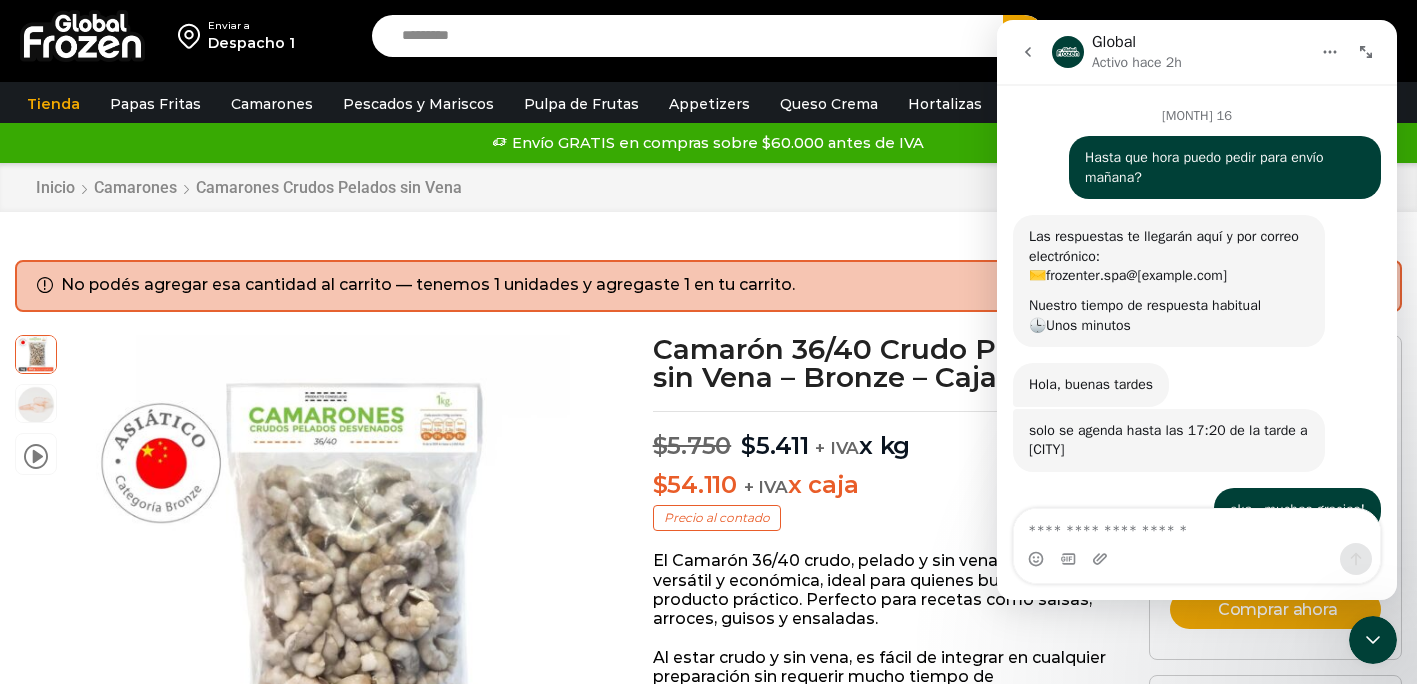 scroll, scrollTop: 3, scrollLeft: 0, axis: vertical 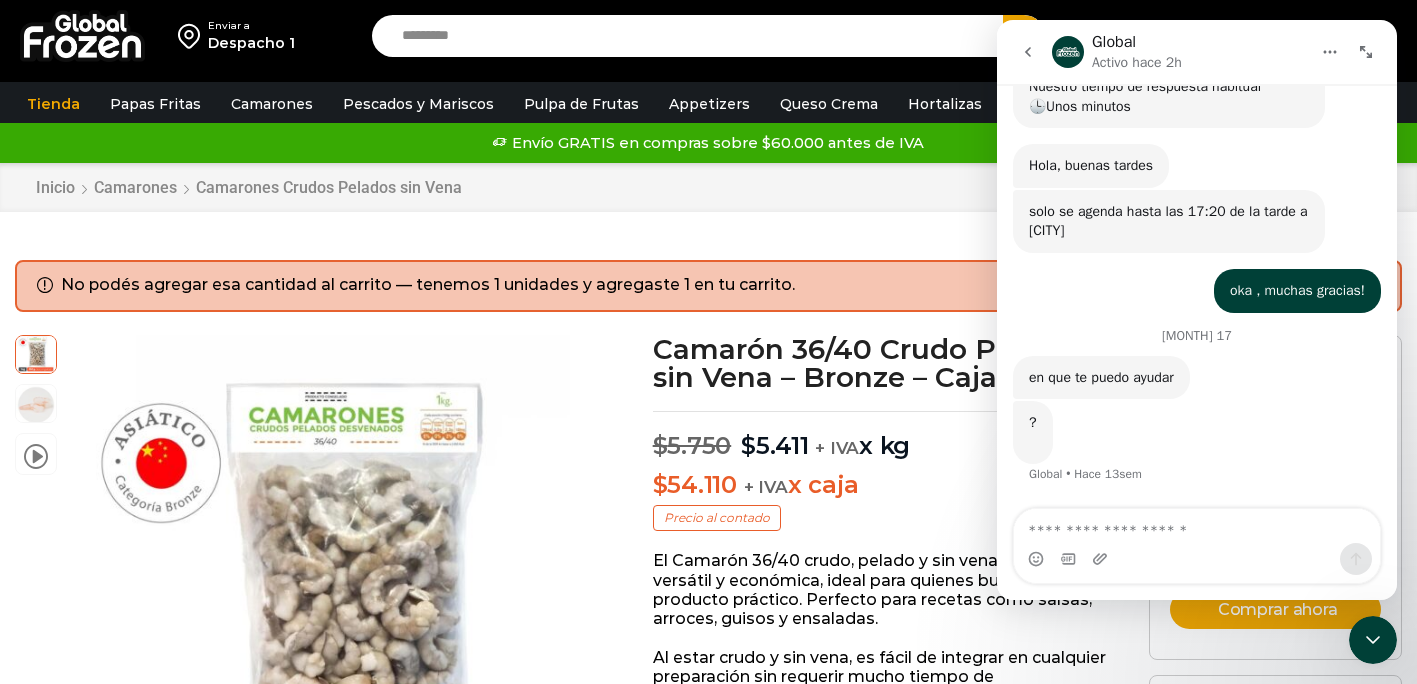 click 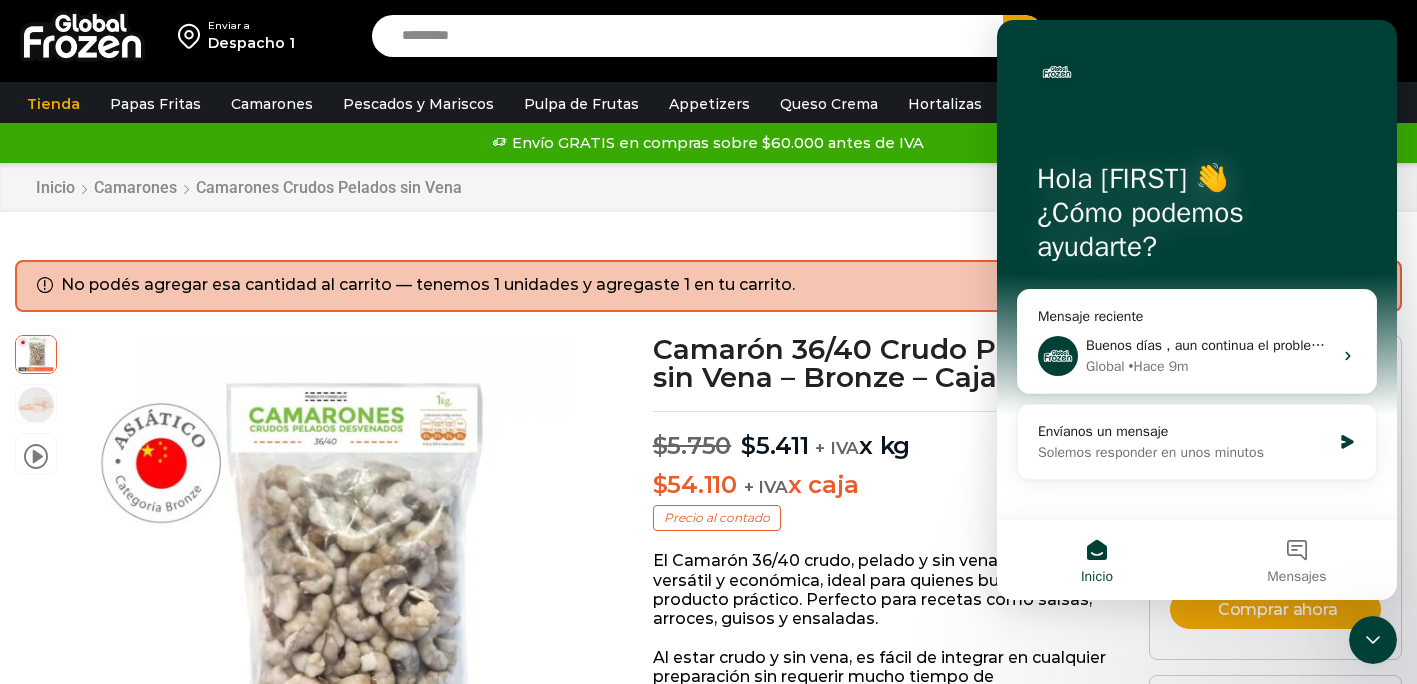 scroll, scrollTop: 0, scrollLeft: 0, axis: both 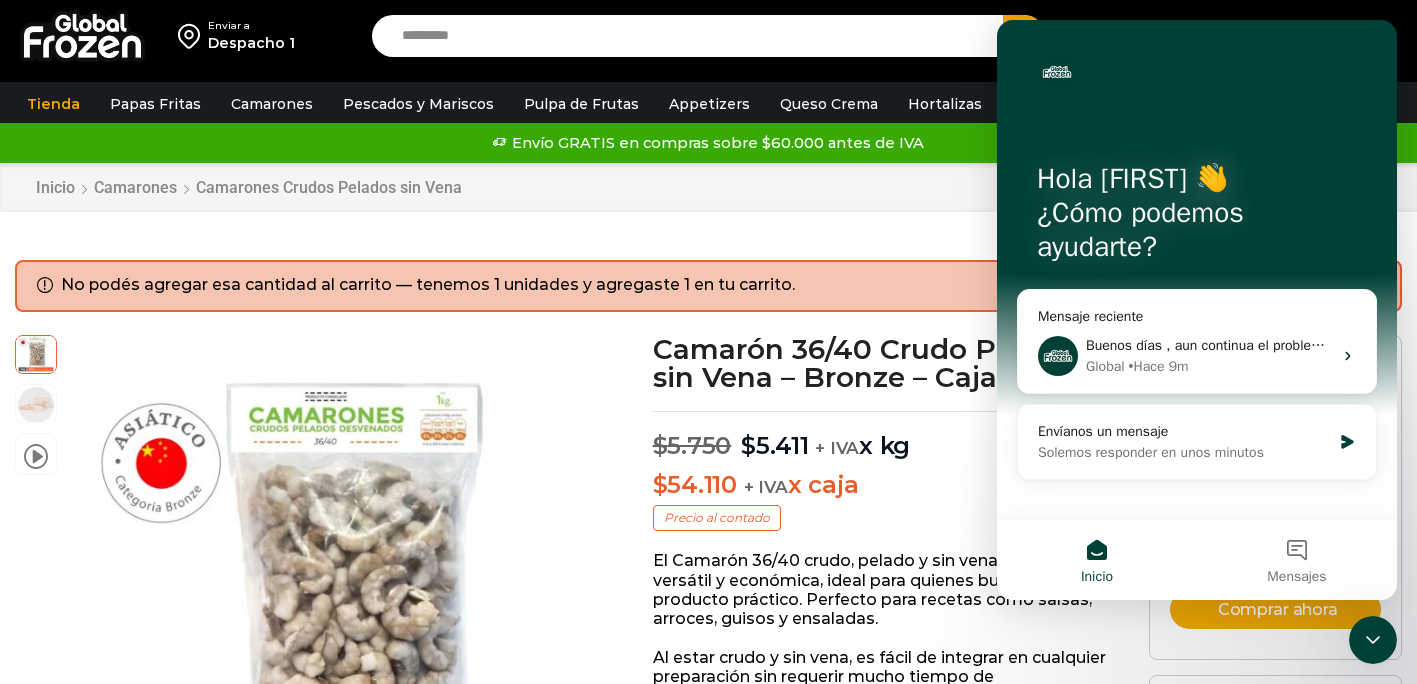 click on "Mi cuenta
Mi cuenta
Mi perfil
Pedidos
Descargas
Coupons
Dirección
Detalles de la cuenta" at bounding box center [1236, 36] 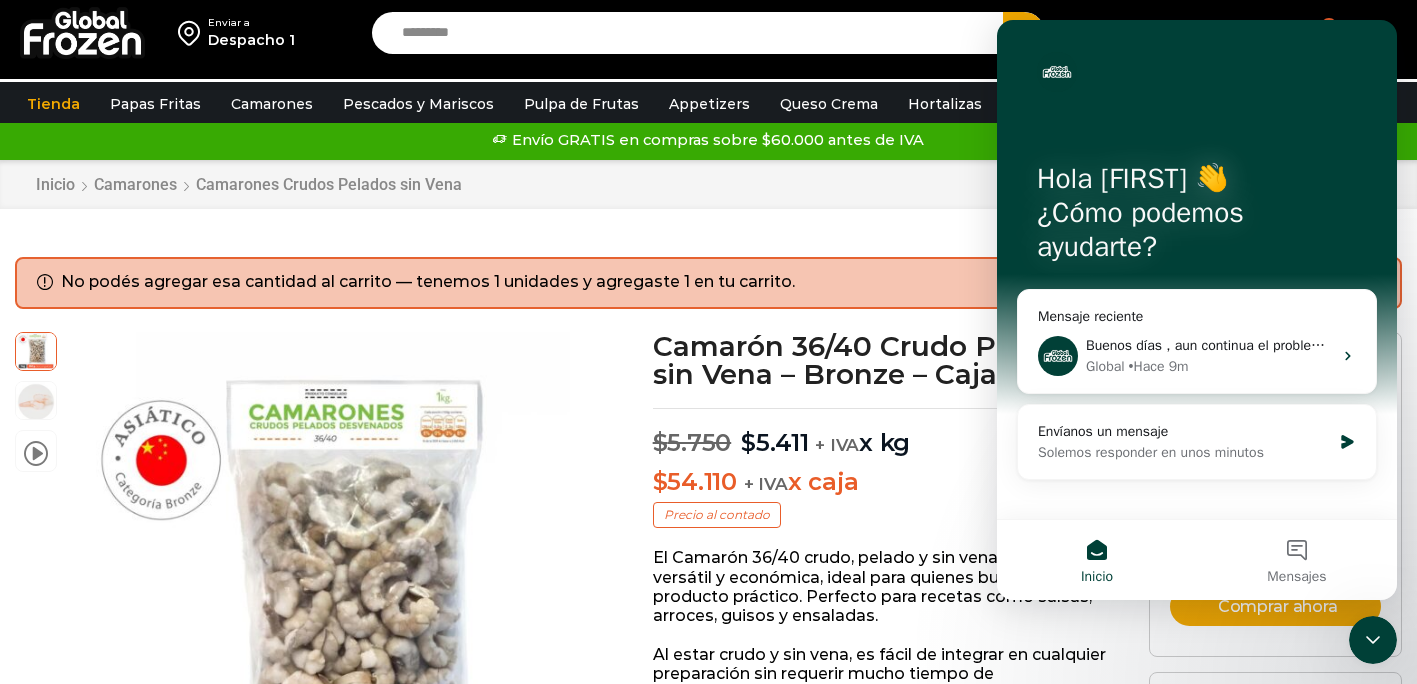 scroll, scrollTop: 0, scrollLeft: 0, axis: both 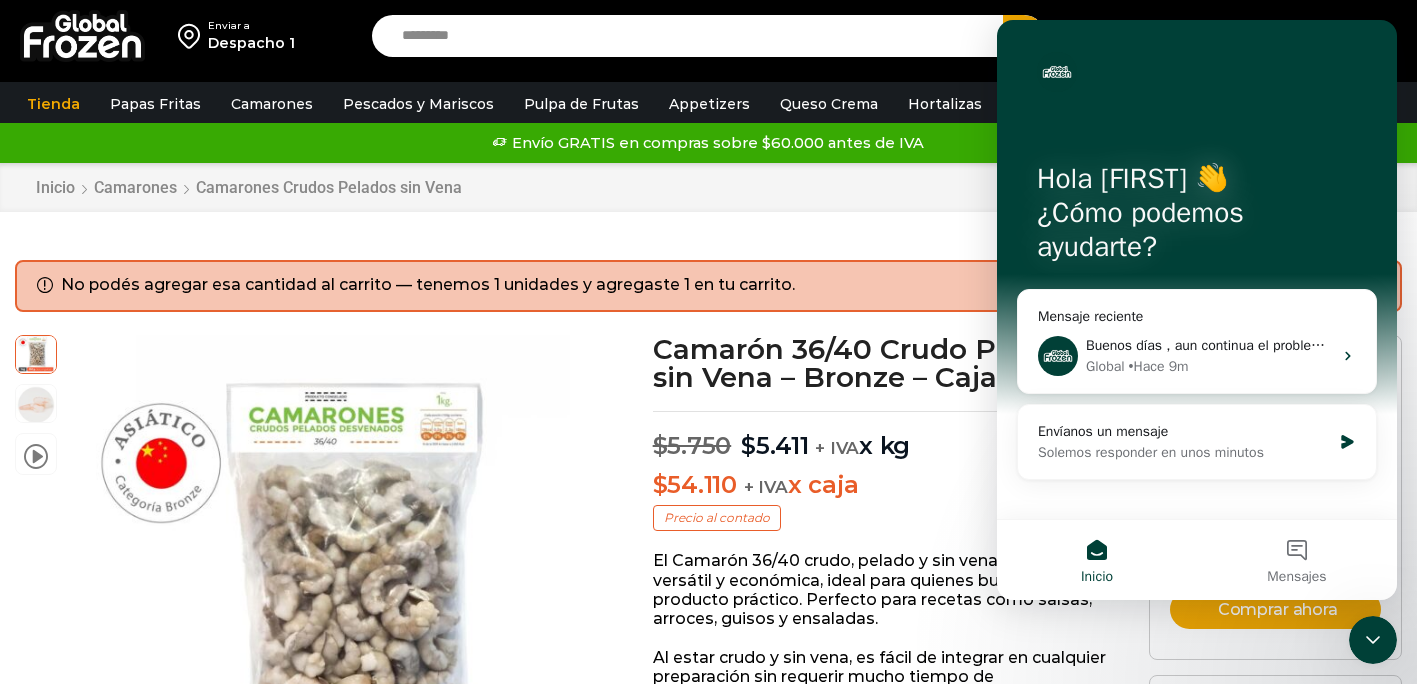 click 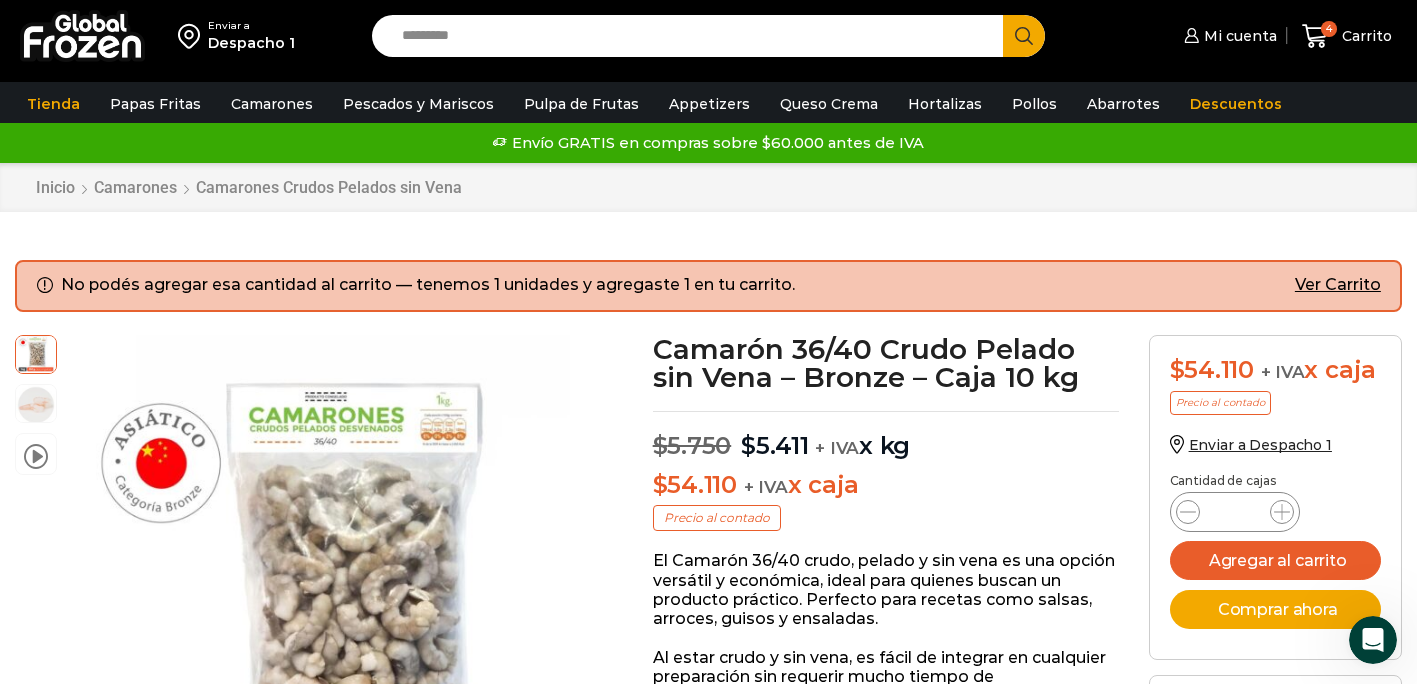 click 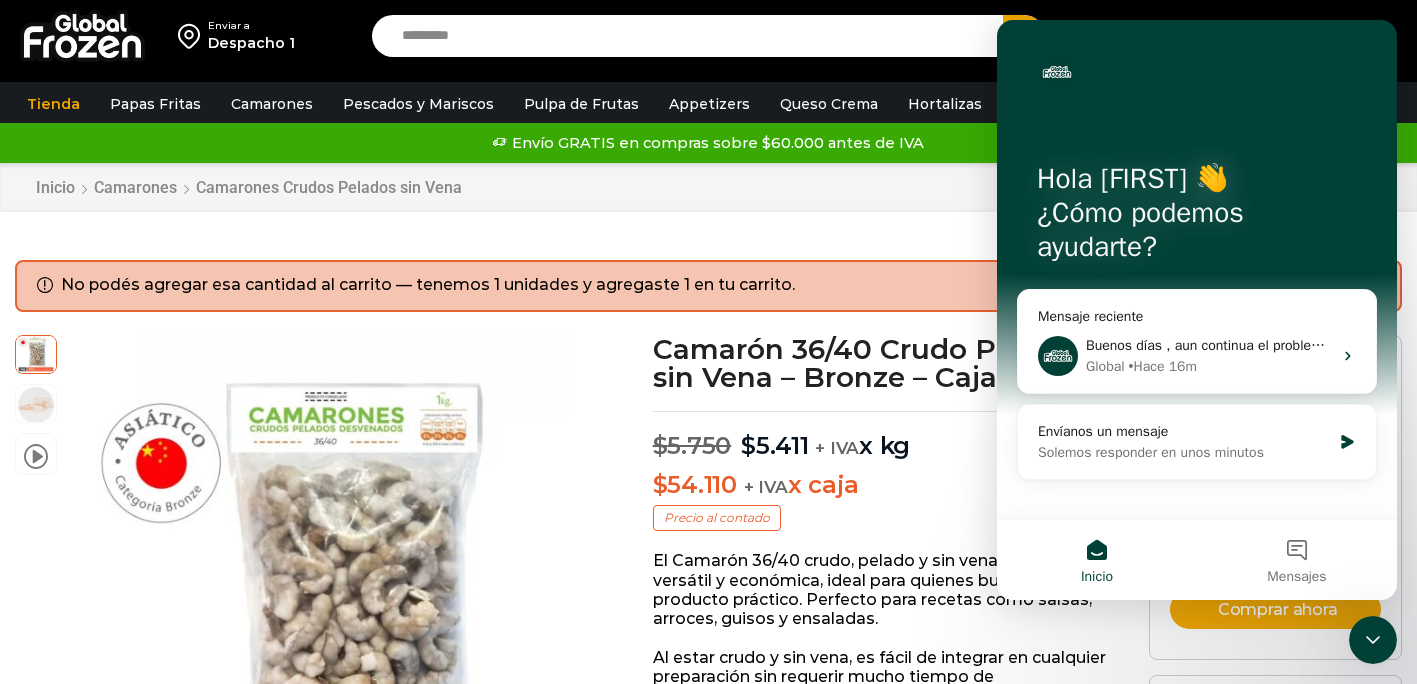 click 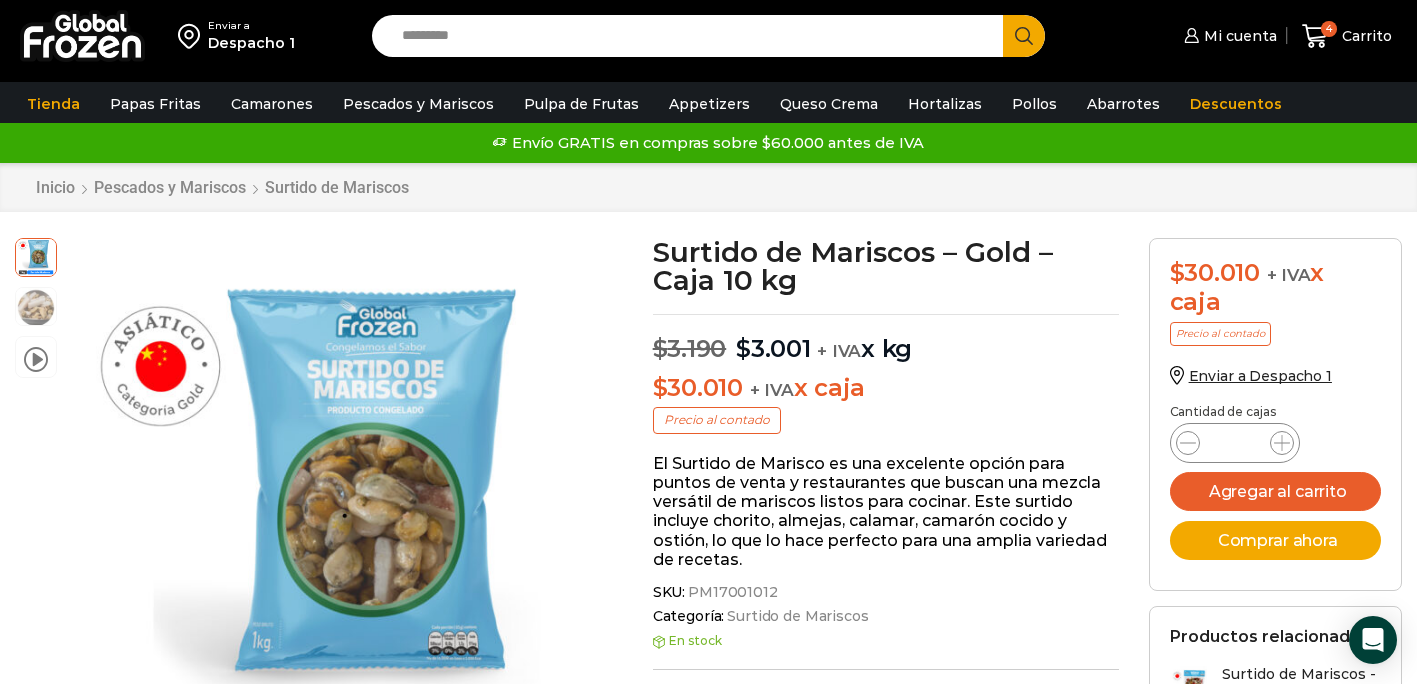 scroll, scrollTop: 0, scrollLeft: 0, axis: both 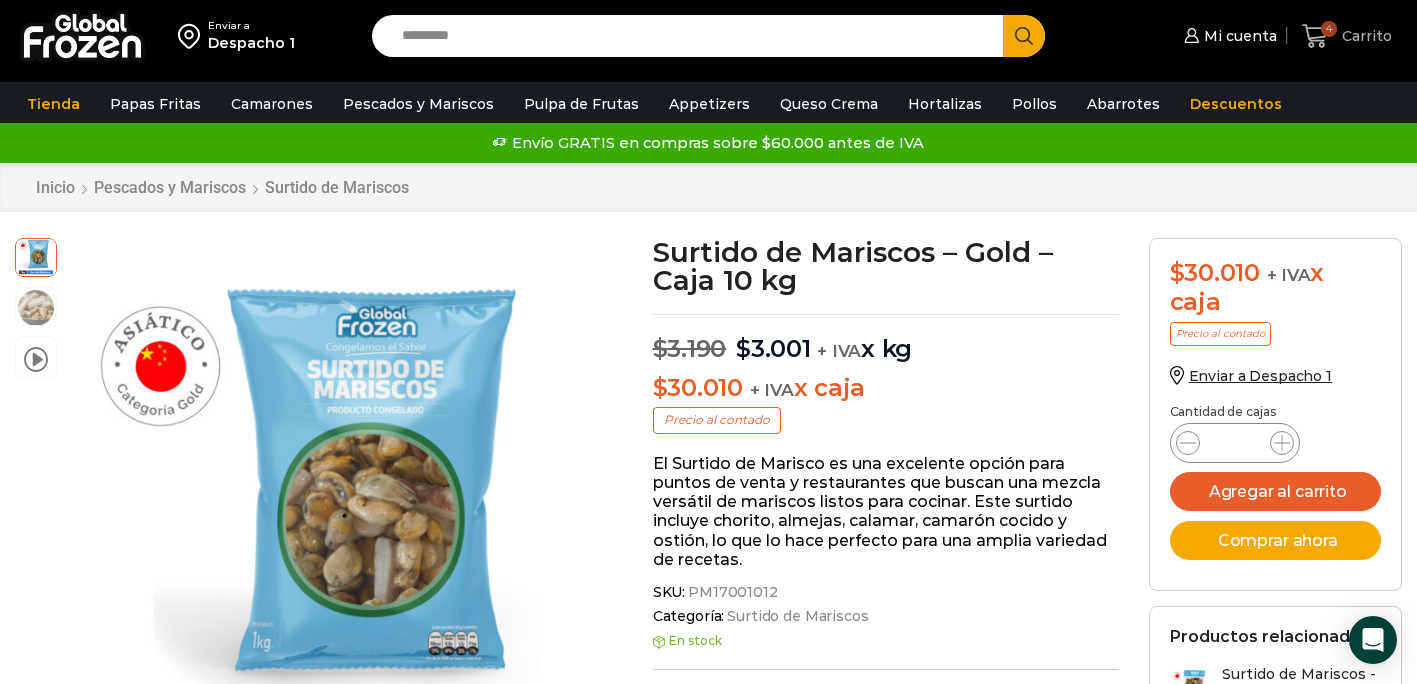 click on "4" at bounding box center [1329, 29] 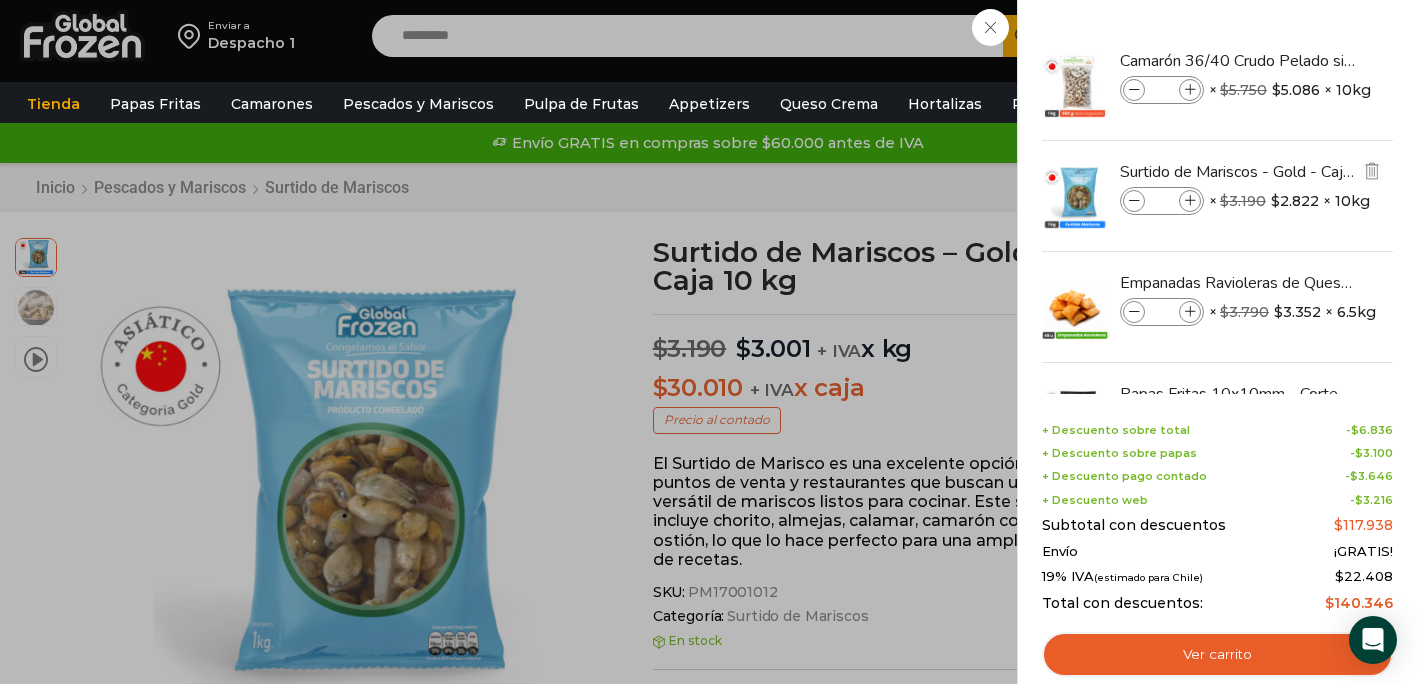 scroll, scrollTop: 94, scrollLeft: 0, axis: vertical 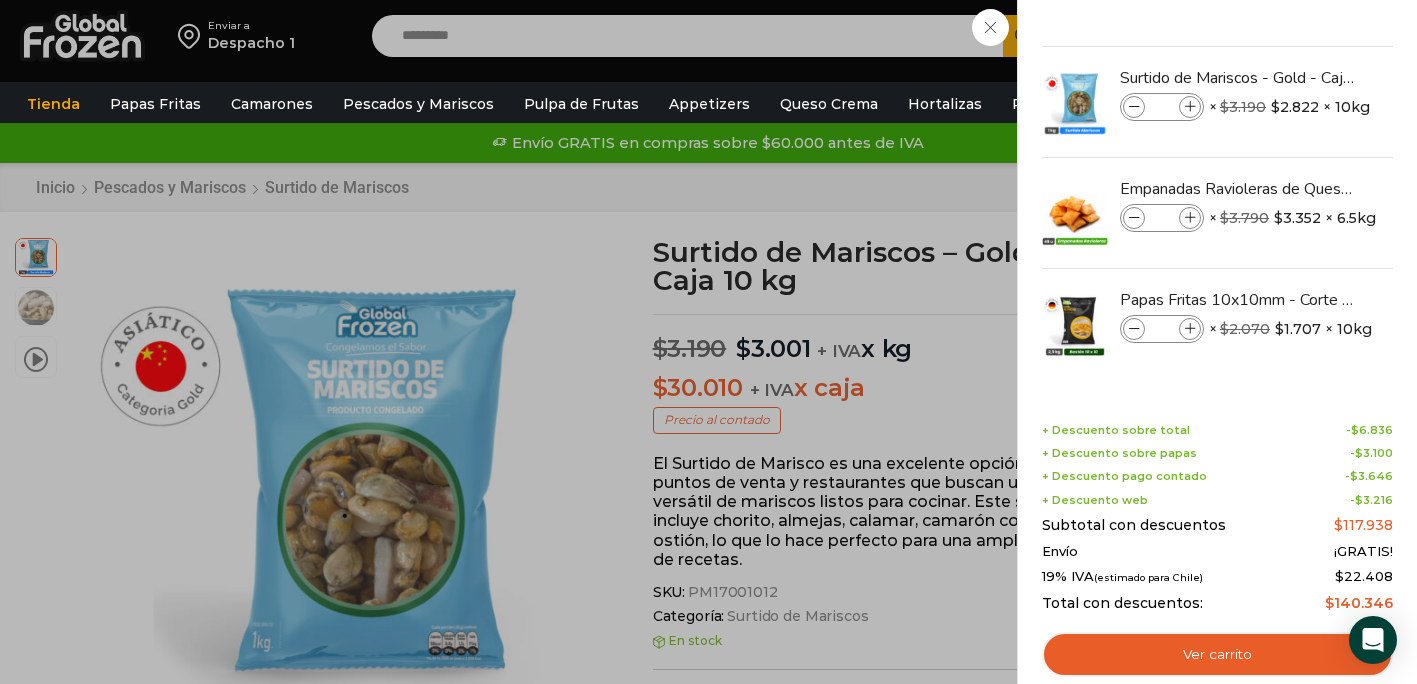 click on "4
Carrito
4
4
Shopping Cart
*
$" at bounding box center [1347, 36] 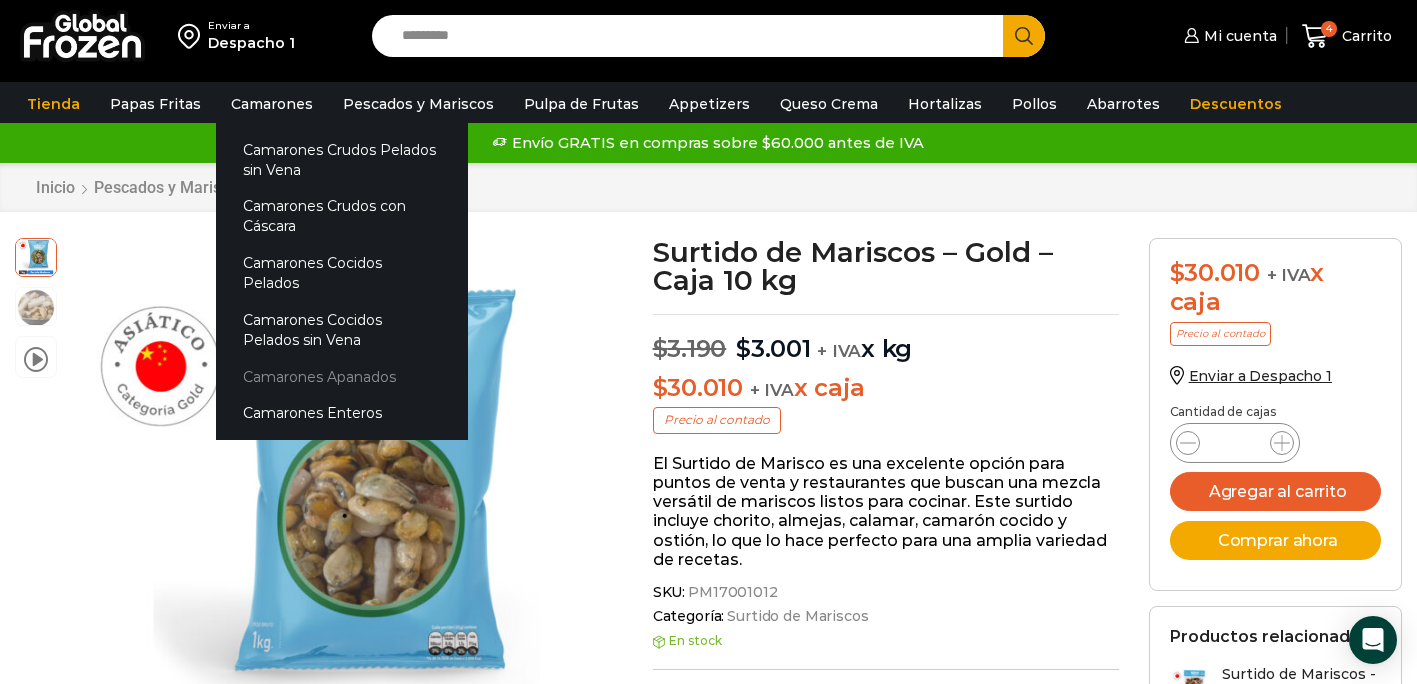 click on "Camarones Apanados" at bounding box center [342, 376] 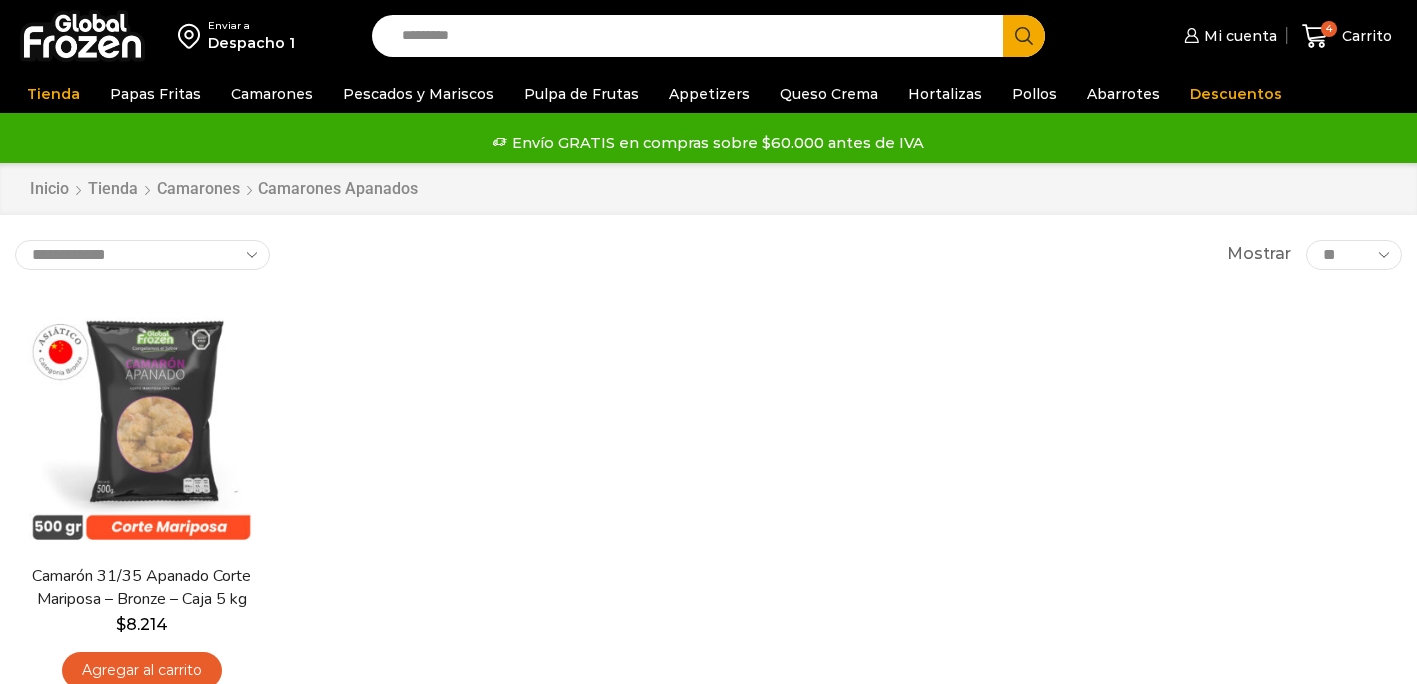 scroll, scrollTop: 0, scrollLeft: 0, axis: both 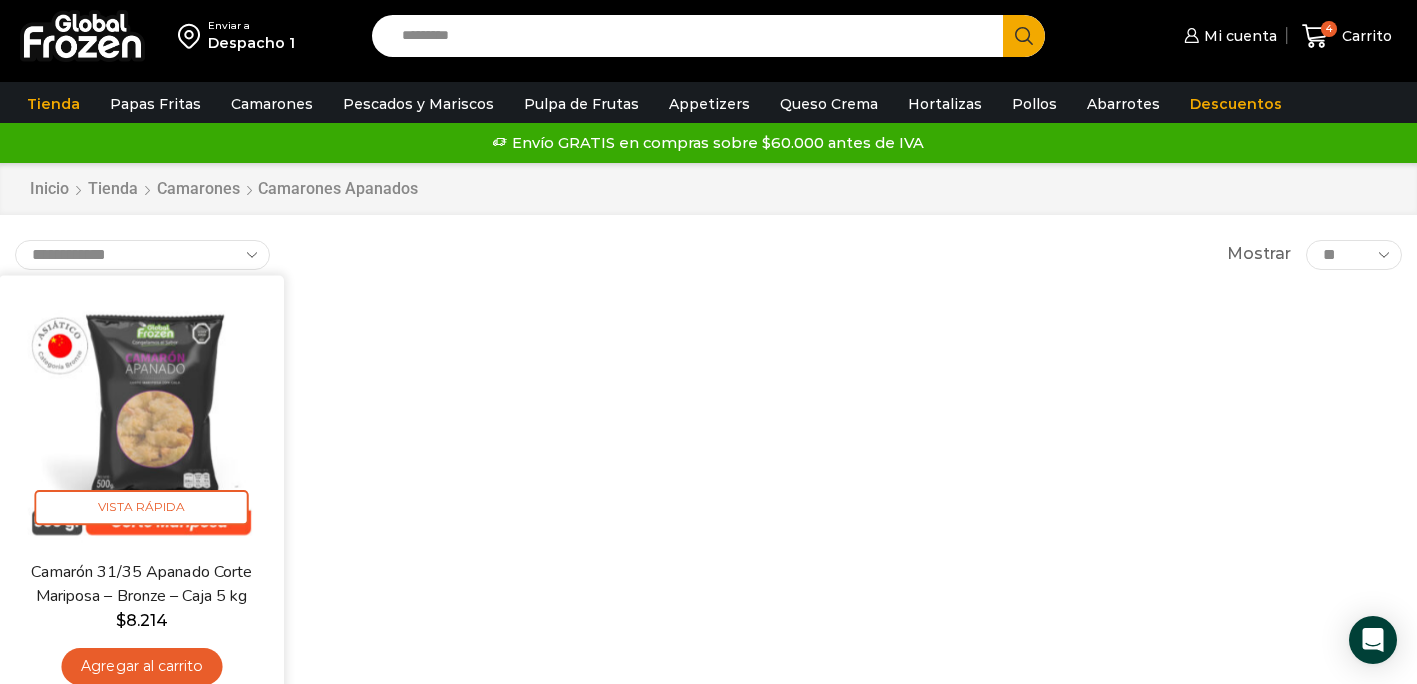 click on "Agregar al carrito" at bounding box center (141, 666) 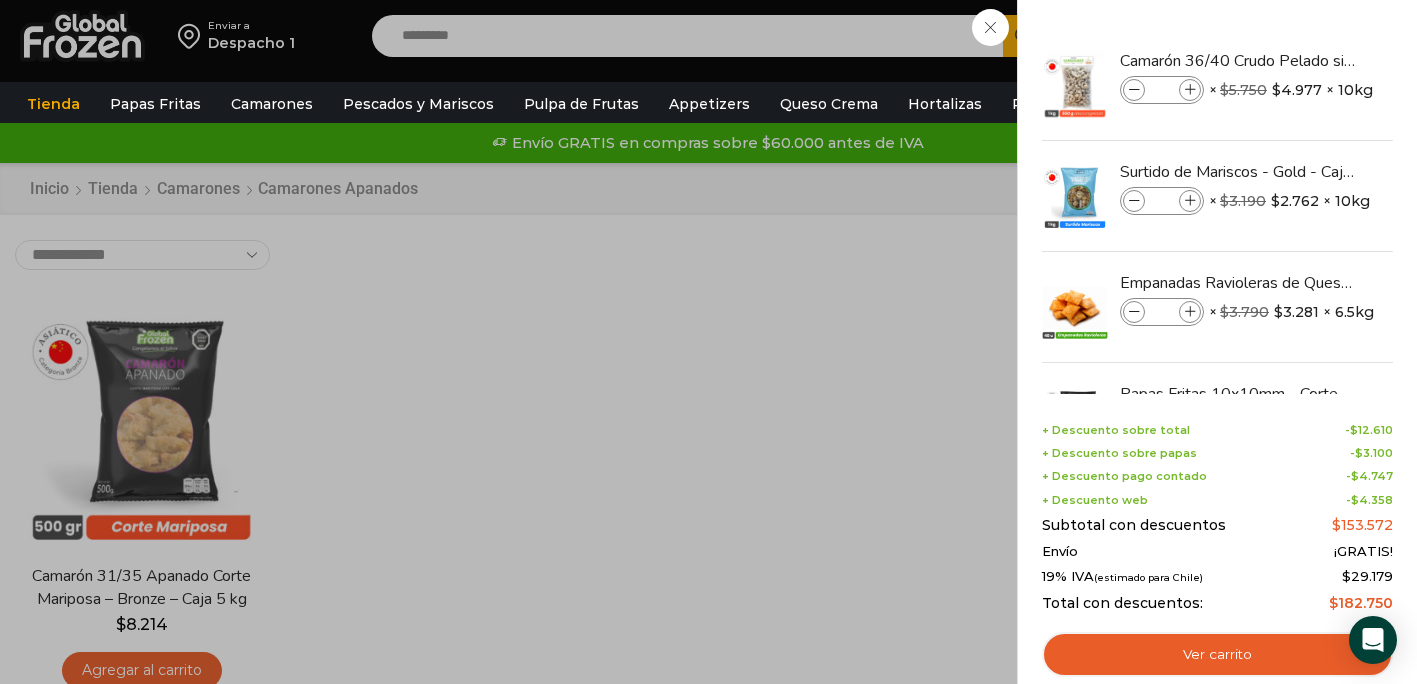 click on "5
Carrito
5
5
Shopping Cart
*" at bounding box center (1347, 36) 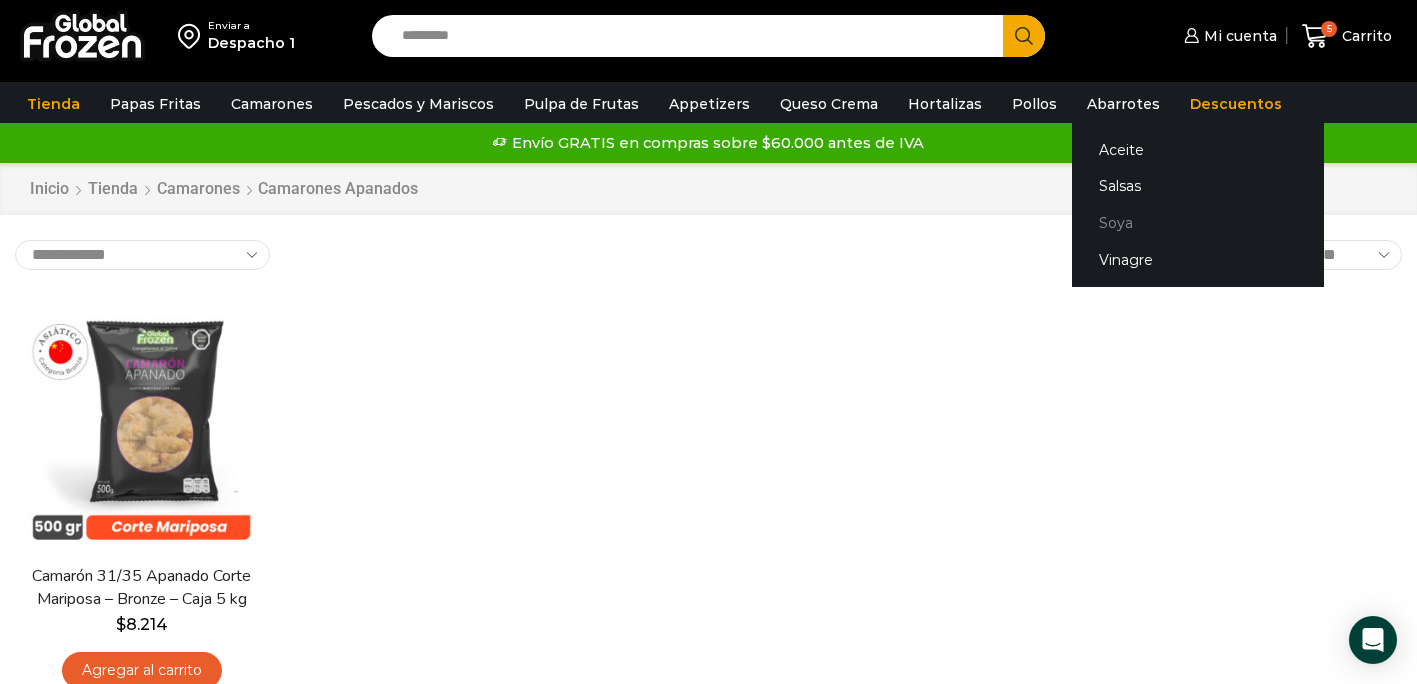 click on "Soya" at bounding box center (1198, 223) 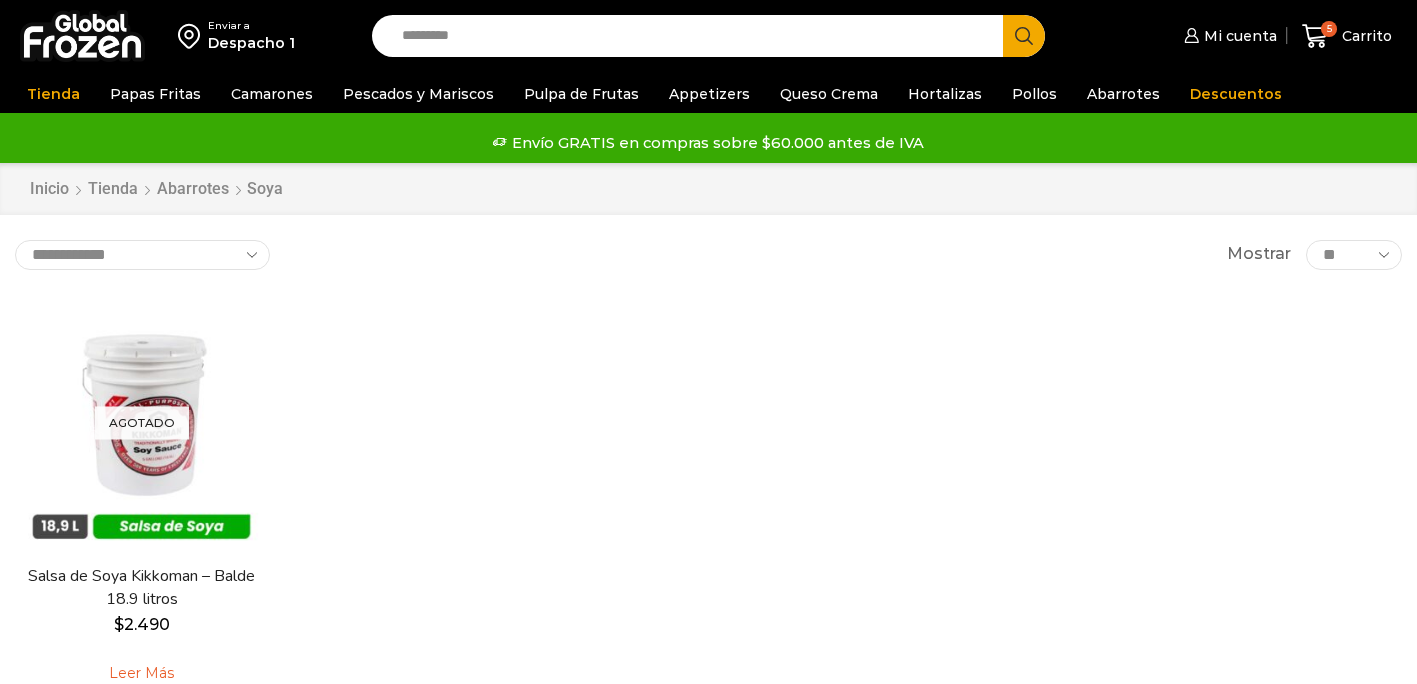 scroll, scrollTop: 0, scrollLeft: 0, axis: both 